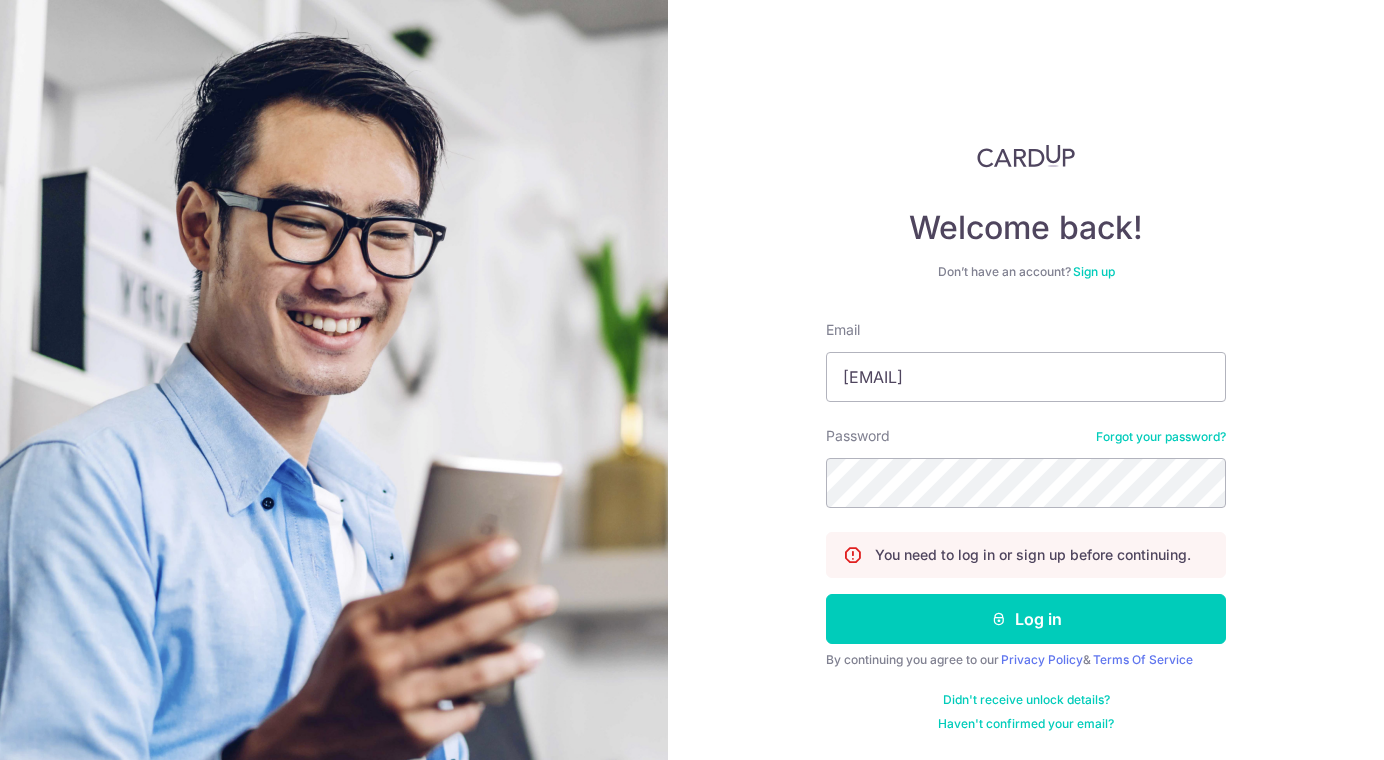 scroll, scrollTop: 0, scrollLeft: 0, axis: both 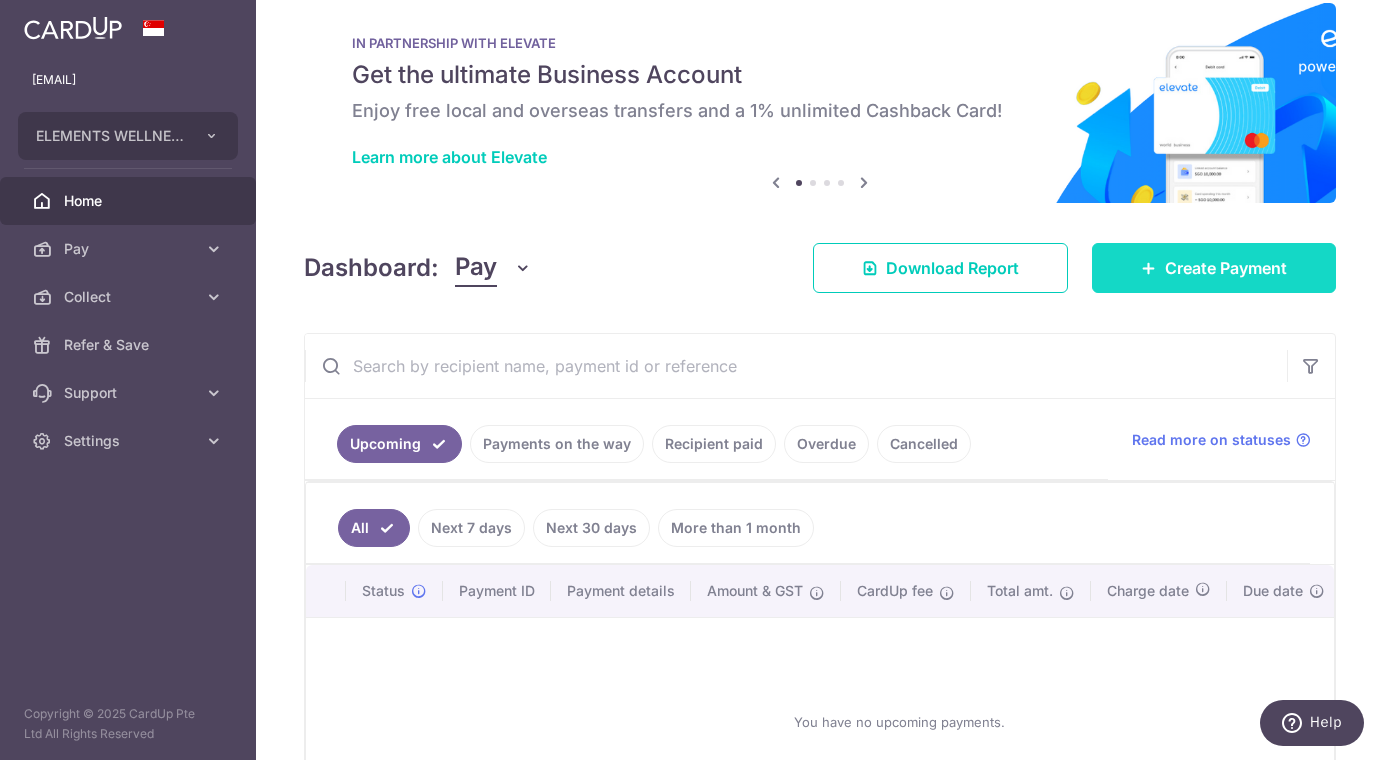 click on "Create Payment" at bounding box center [1226, 268] 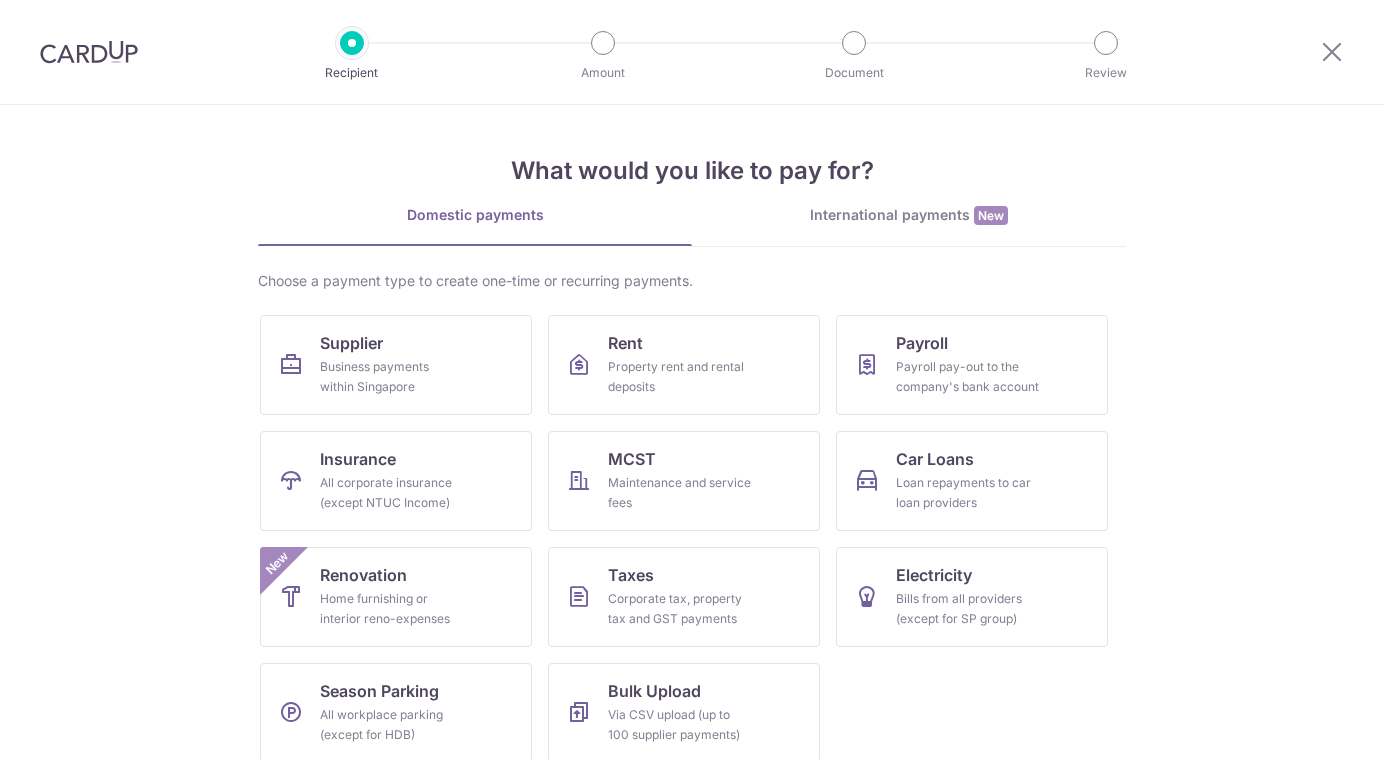 scroll, scrollTop: 0, scrollLeft: 0, axis: both 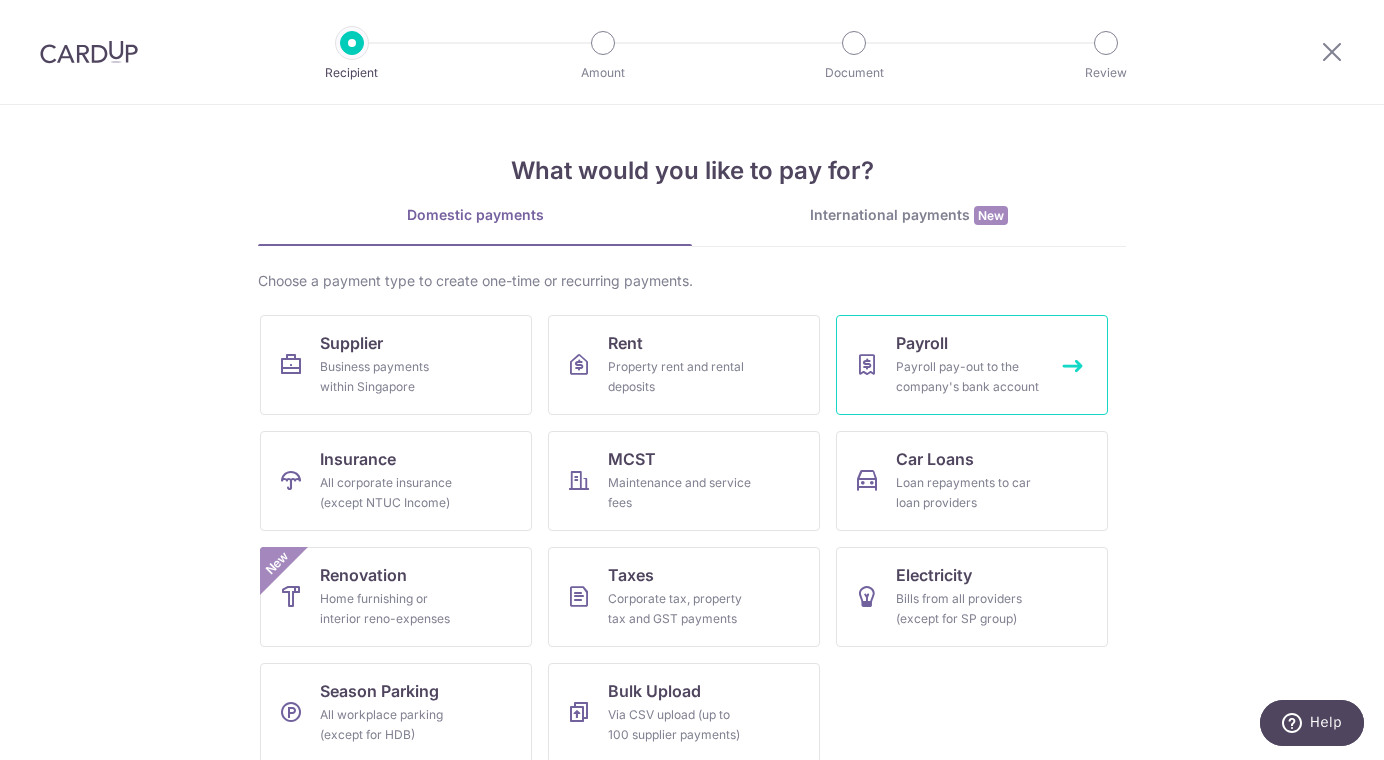 click on "Payroll pay-out to the company's bank account" at bounding box center (968, 377) 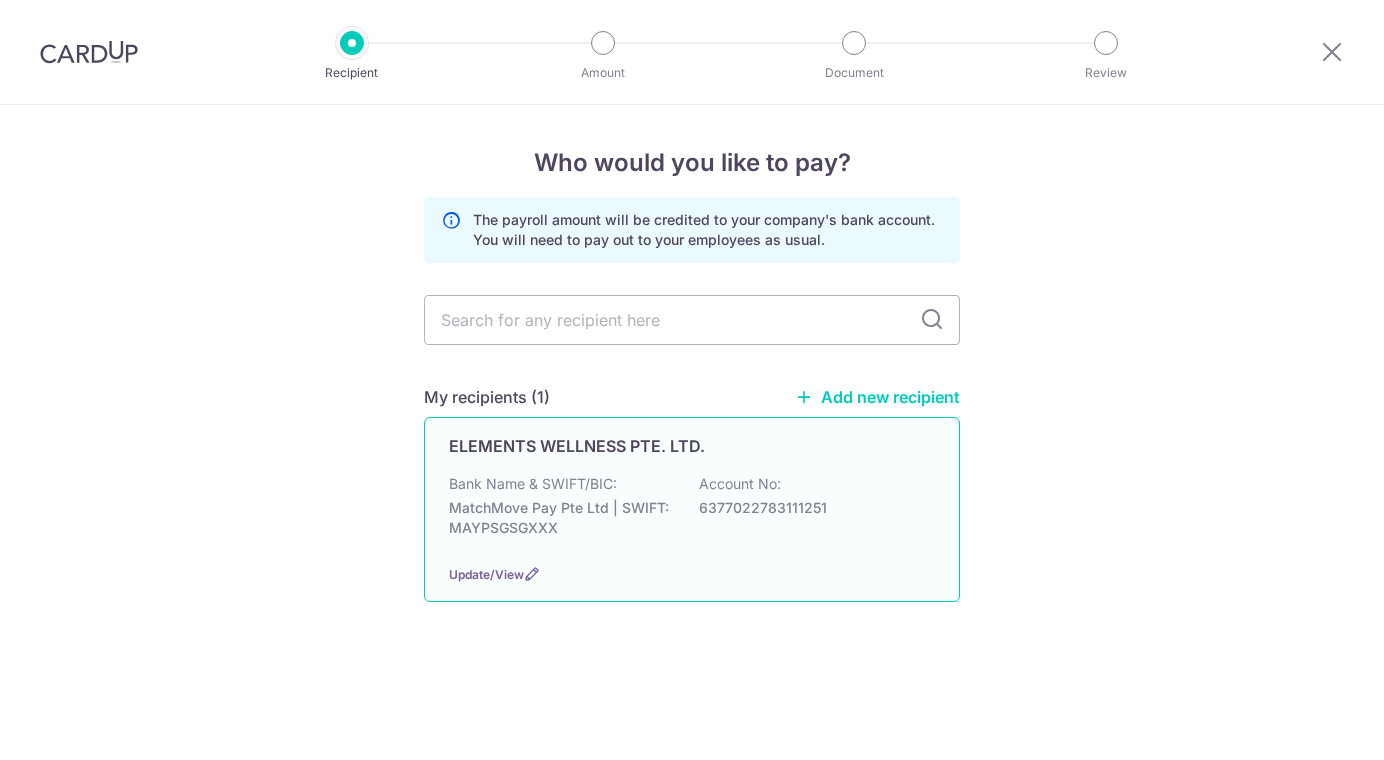 scroll, scrollTop: 0, scrollLeft: 0, axis: both 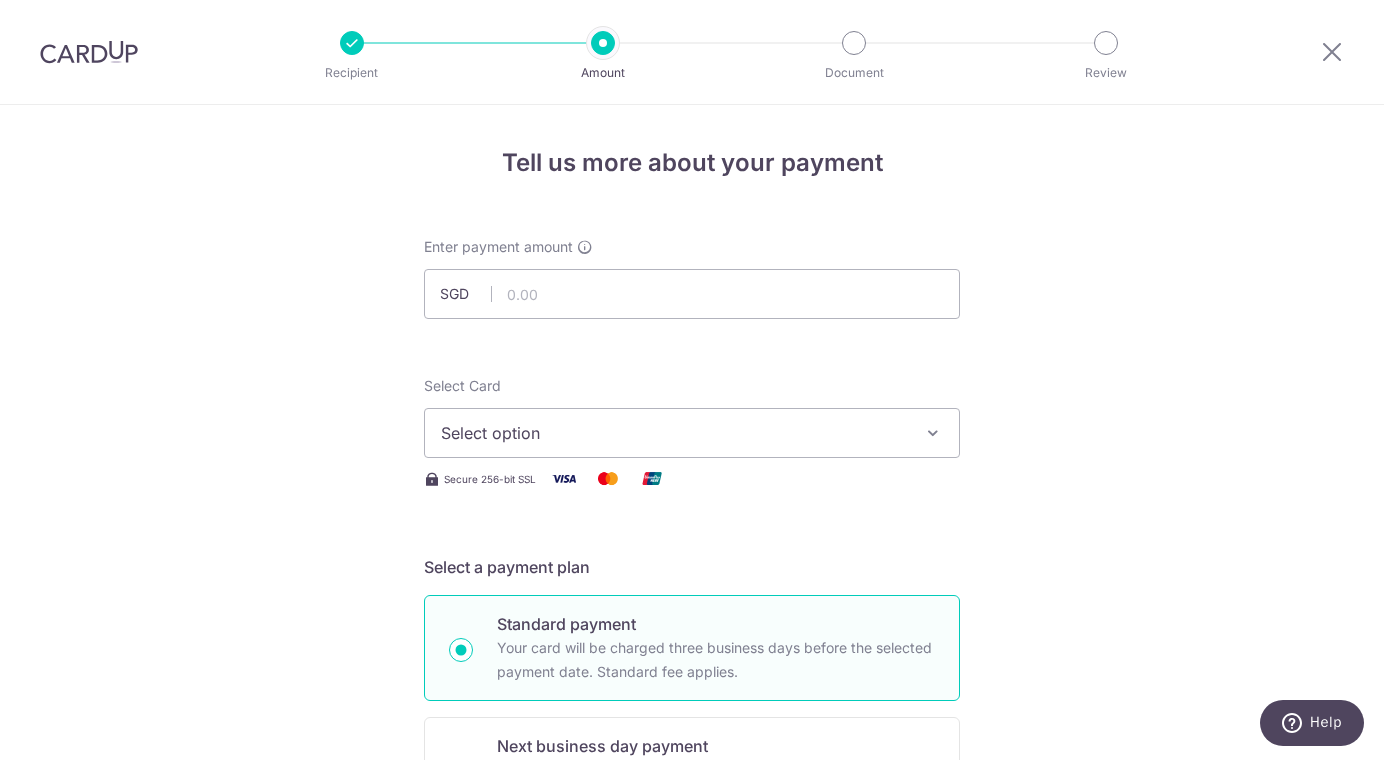 type on "5" 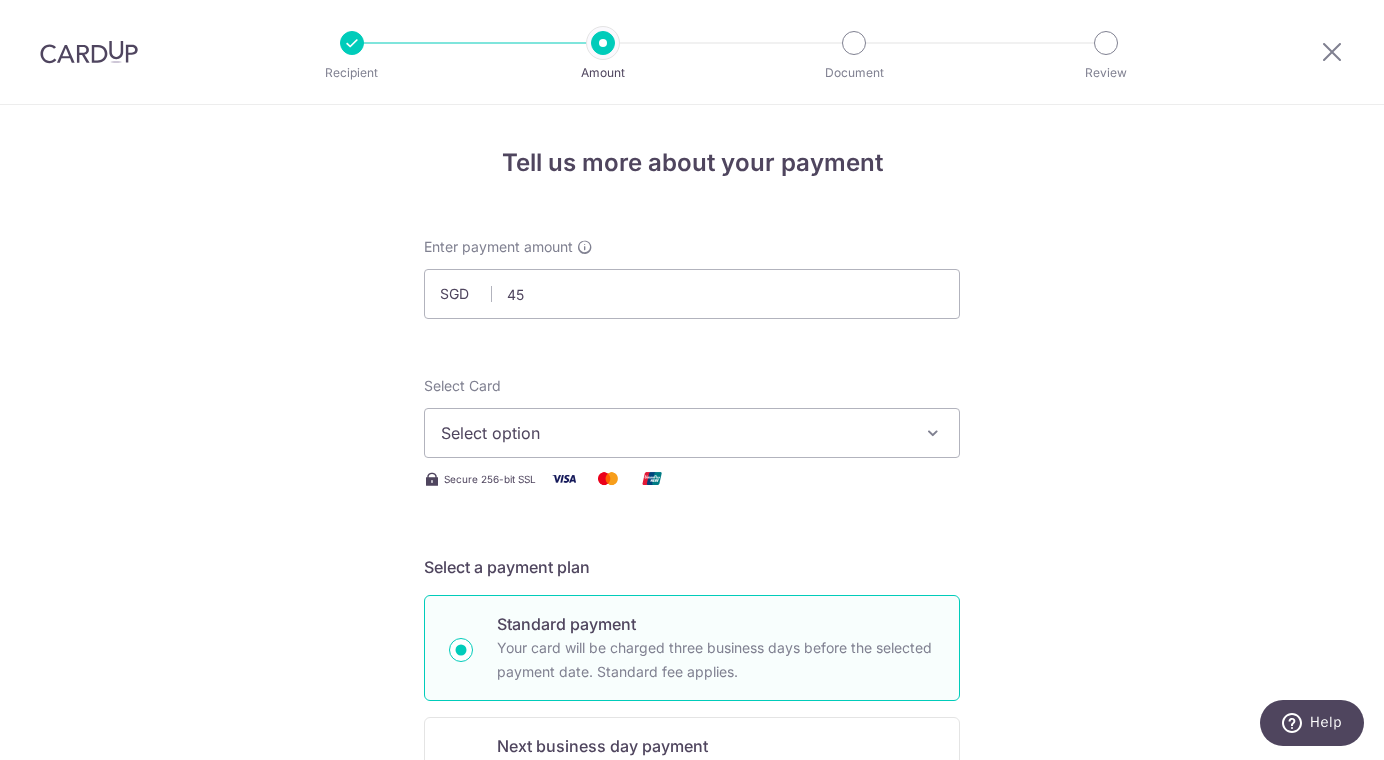 type on "4" 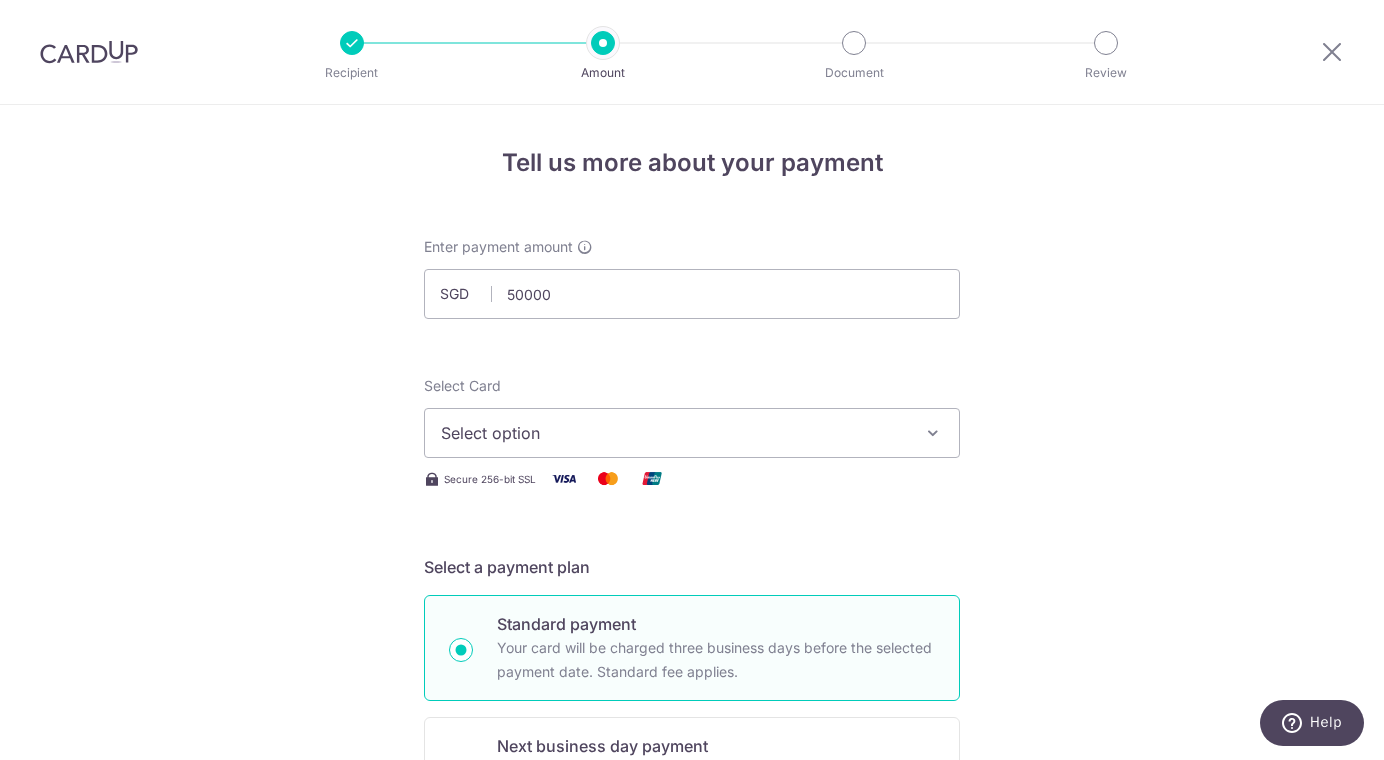 type on "[AMOUNT]" 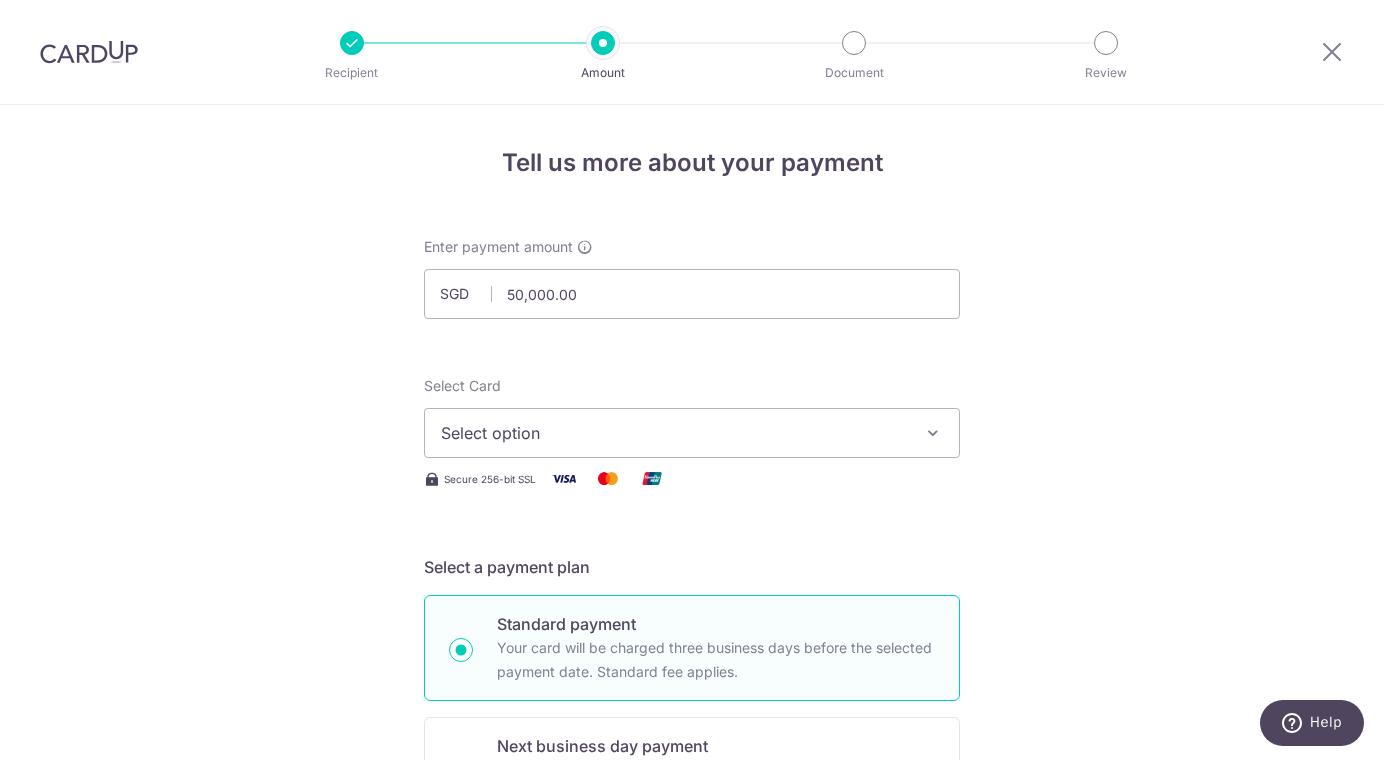 click on "Tell us more about your payment
Enter payment amount
SGD
50,000.00
50000.00
Select Card
Select option
Add credit card
Your Cards
**** 8965
**** 3974
**** 9023
**** 4496
**** 0812
Secure 256-bit SSL
Text
New card details" at bounding box center [692, 1066] 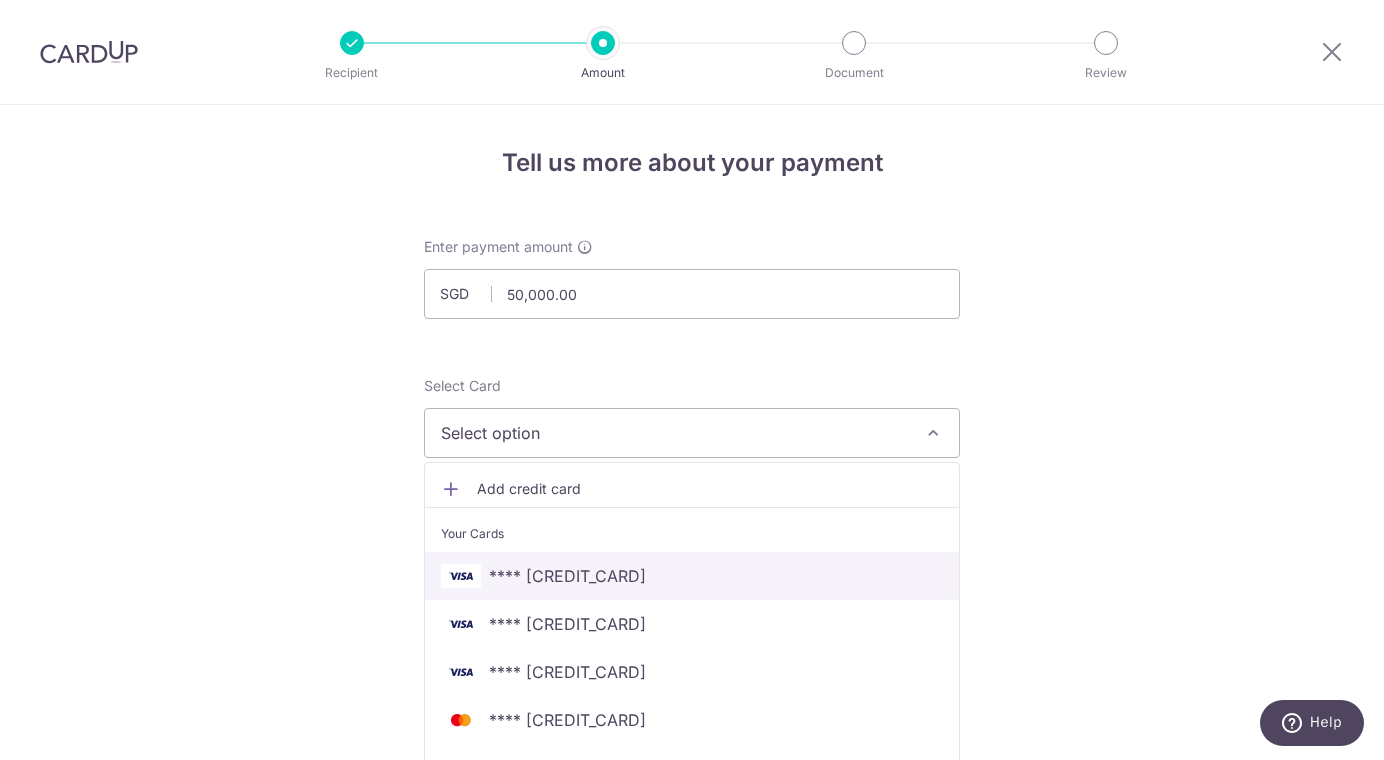 click on "**** 8965" at bounding box center [692, 576] 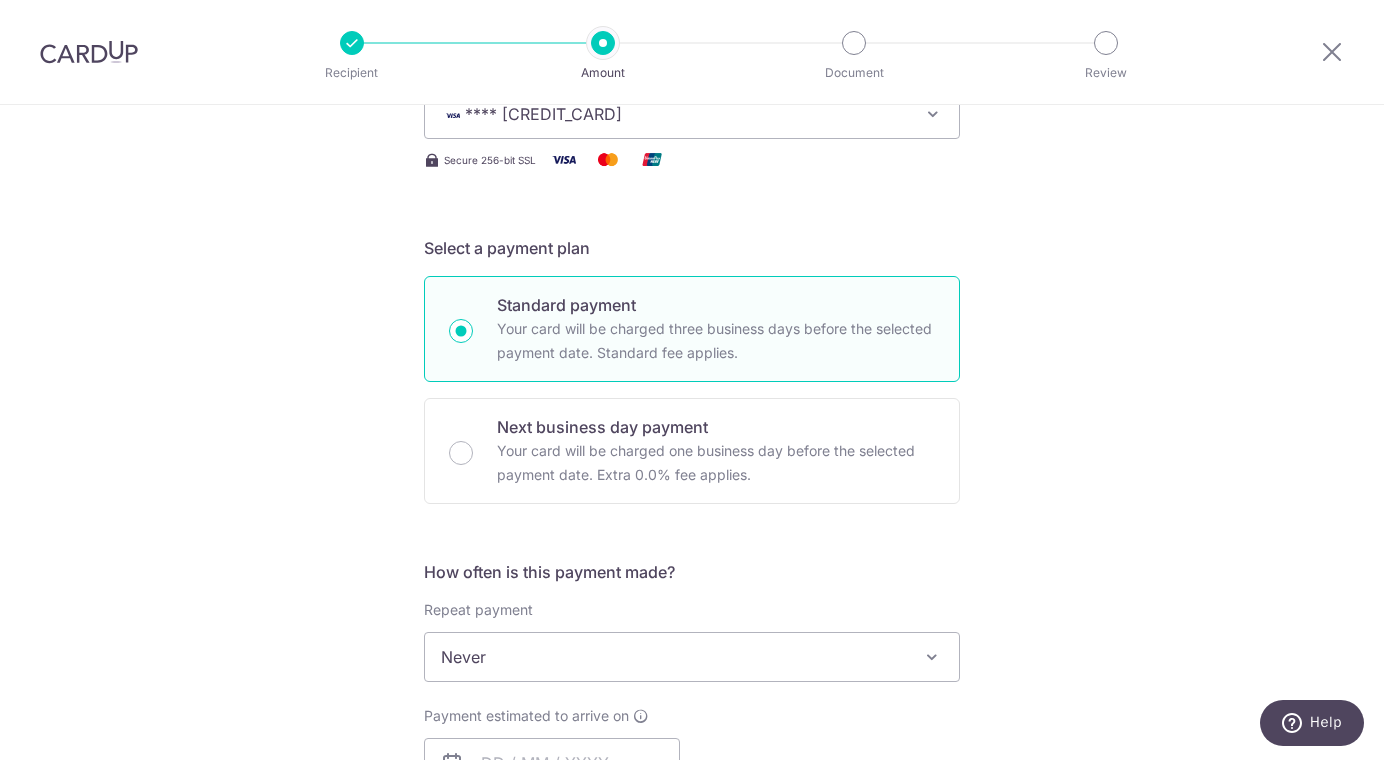 scroll, scrollTop: 326, scrollLeft: 0, axis: vertical 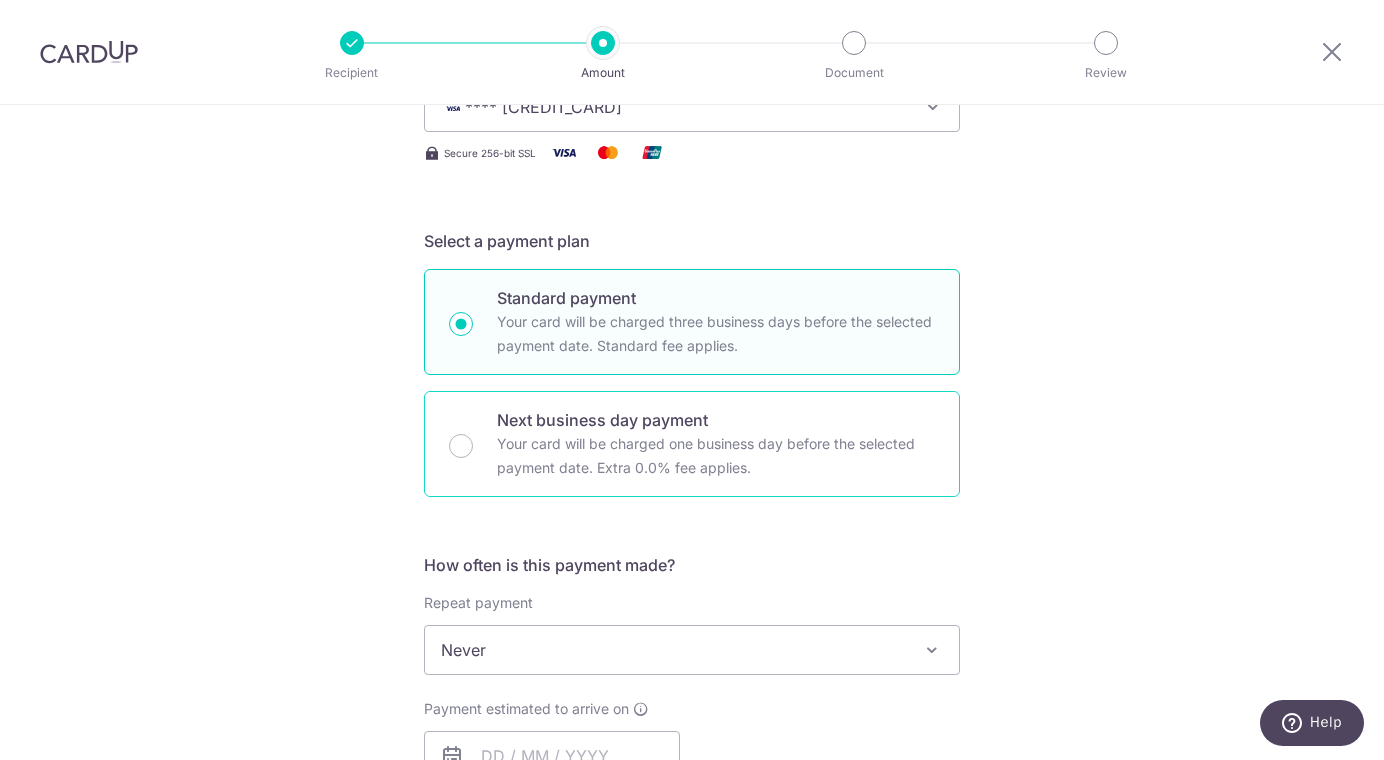 click on "Your card will be charged one business day before the selected payment date. Extra 0.0% fee applies." at bounding box center [716, 456] 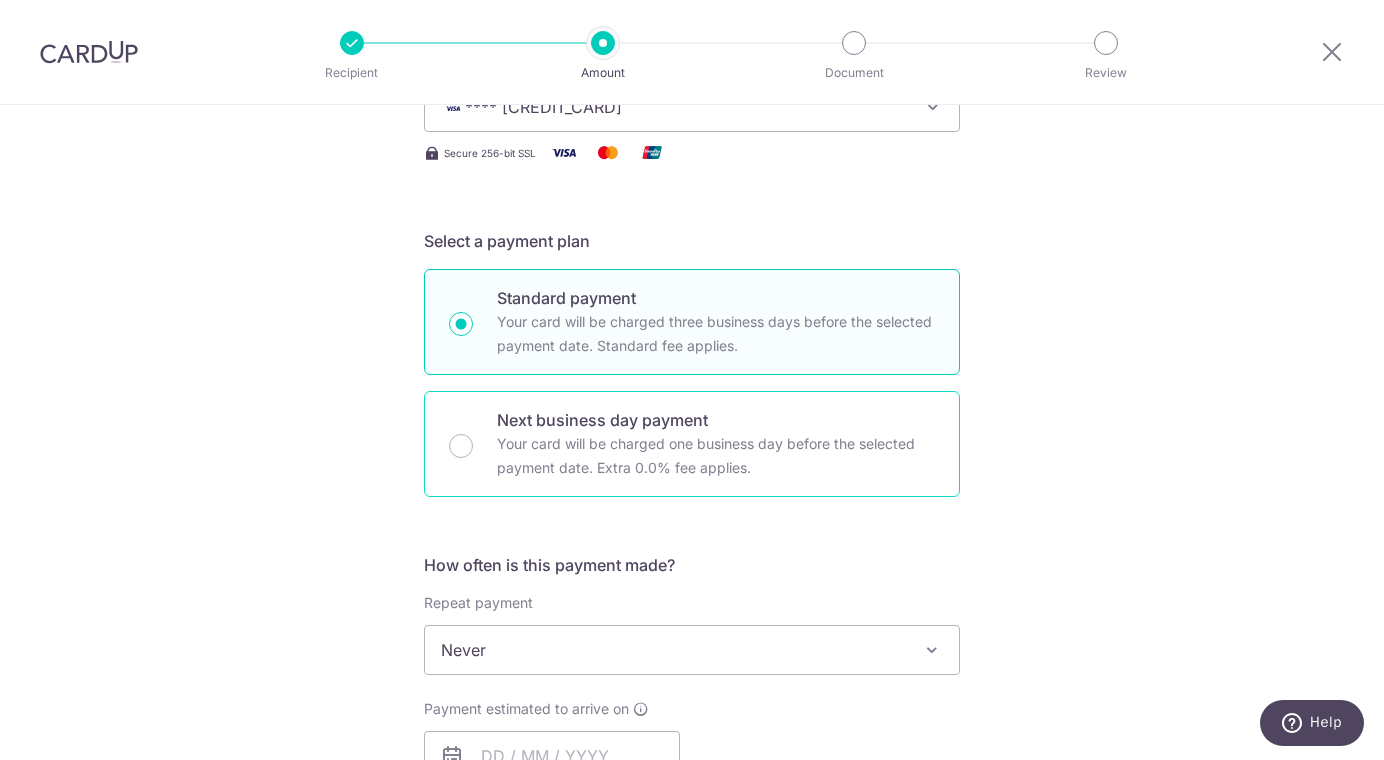 click on "Next business day payment
Your card will be charged one business day before the selected payment date. Extra 0.0% fee applies." at bounding box center [461, 446] 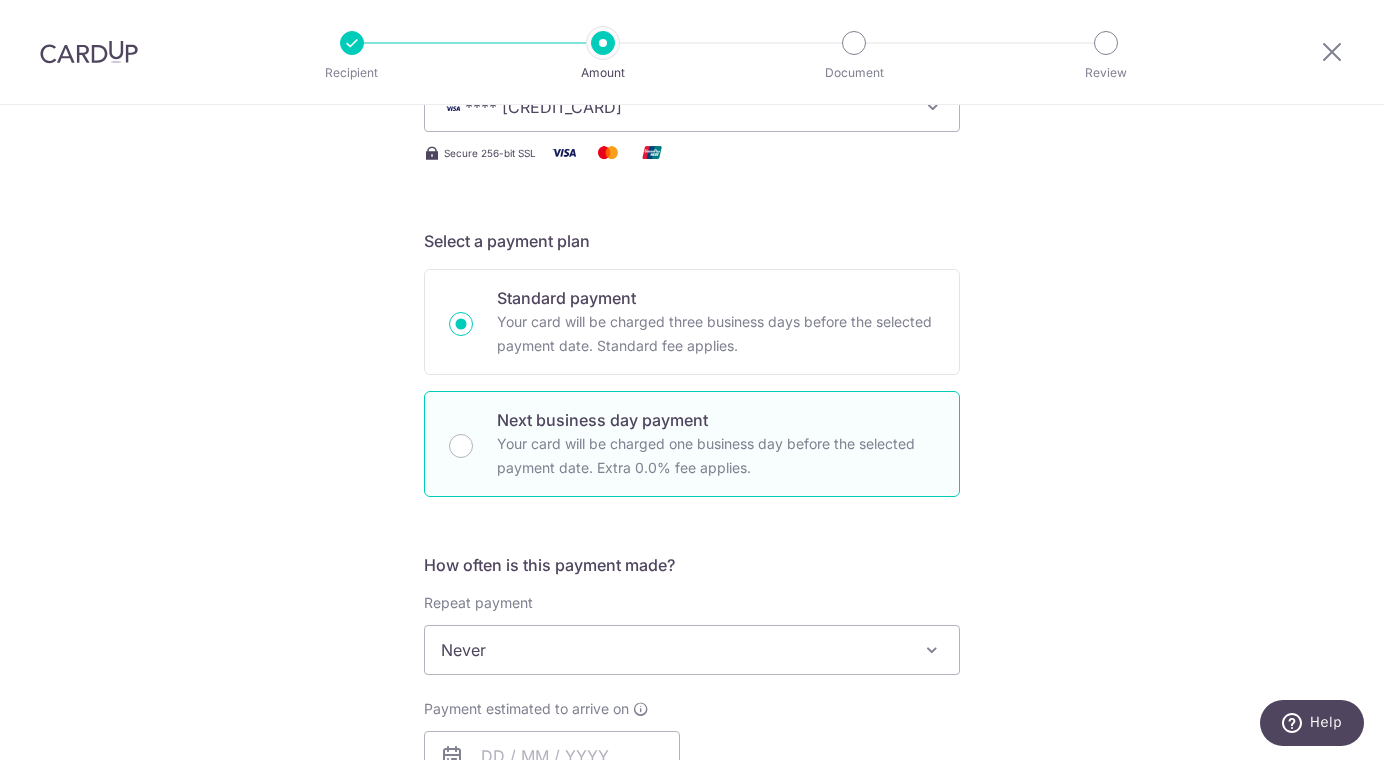 radio on "false" 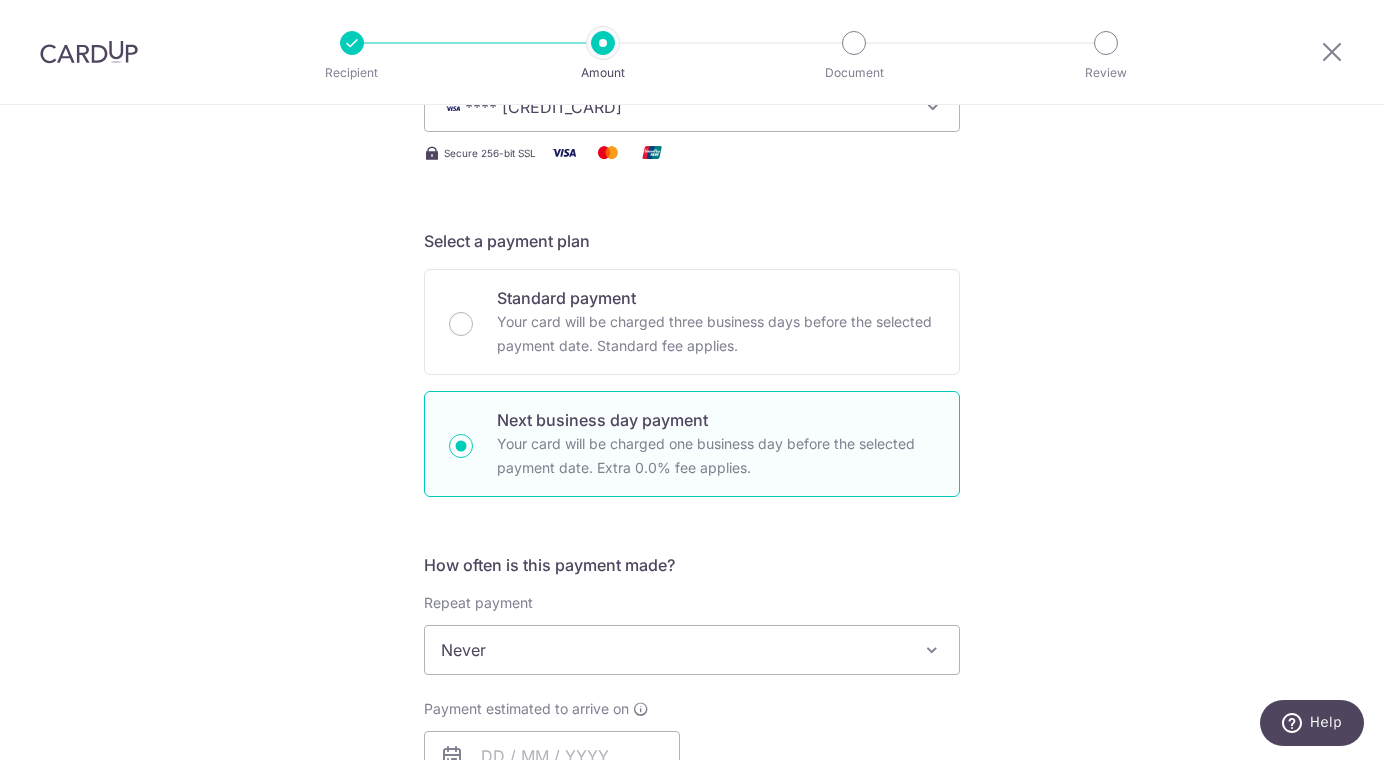 scroll, scrollTop: 662, scrollLeft: 0, axis: vertical 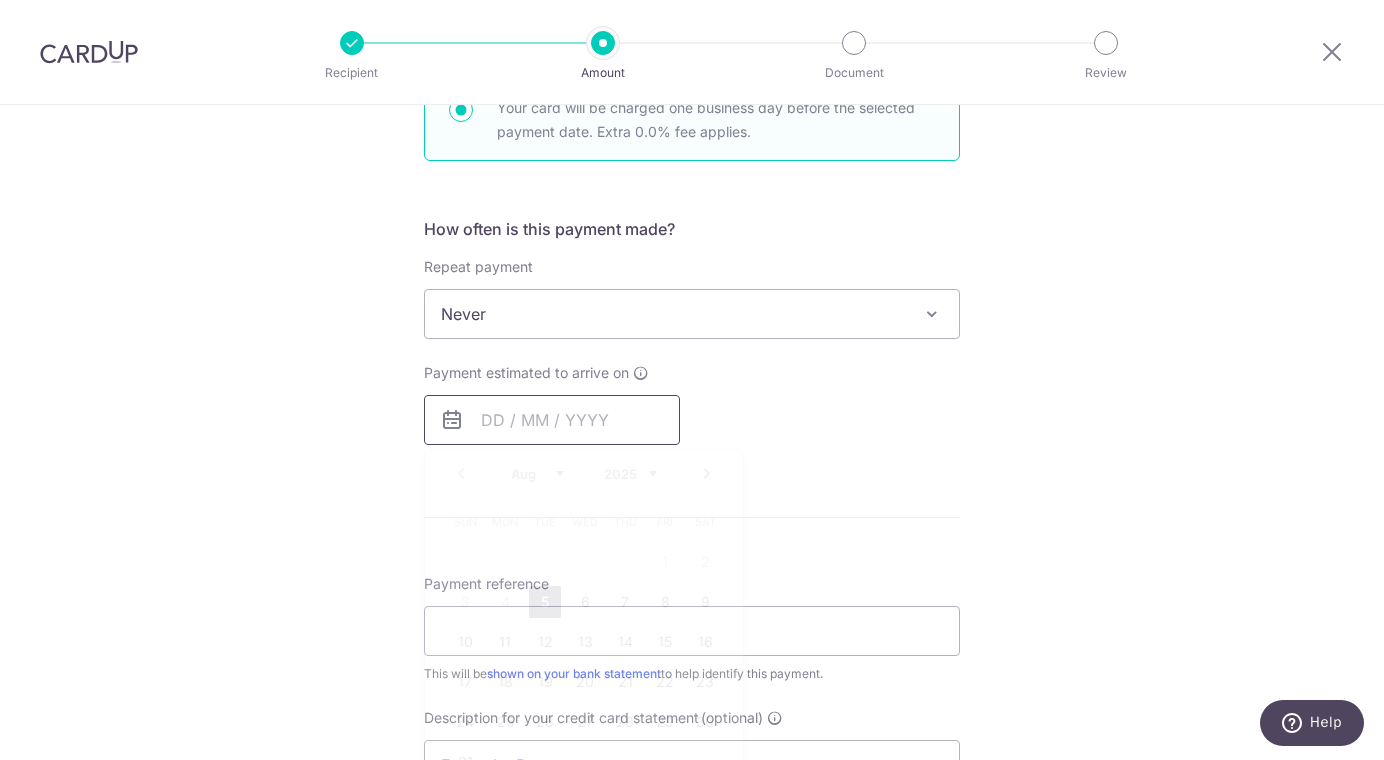 click at bounding box center (552, 420) 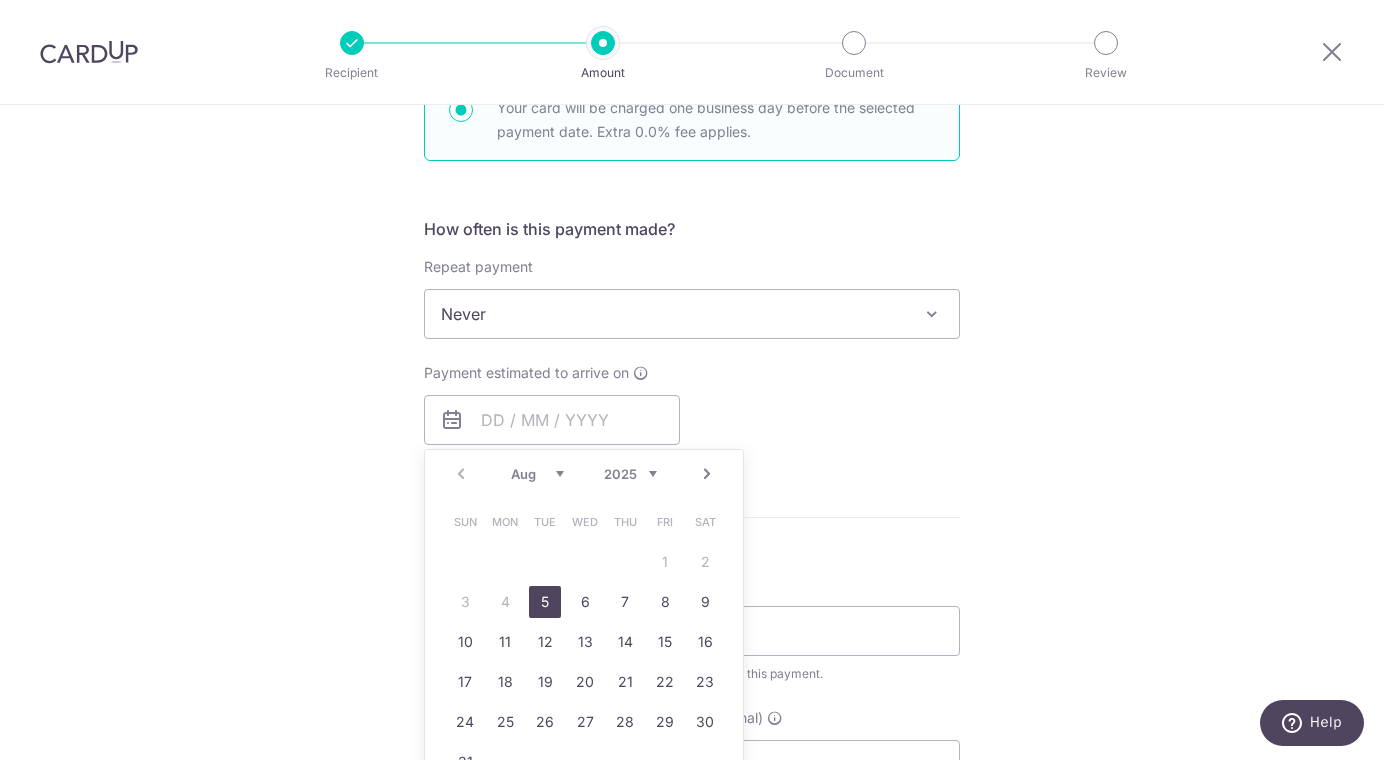 click on "5" at bounding box center [545, 602] 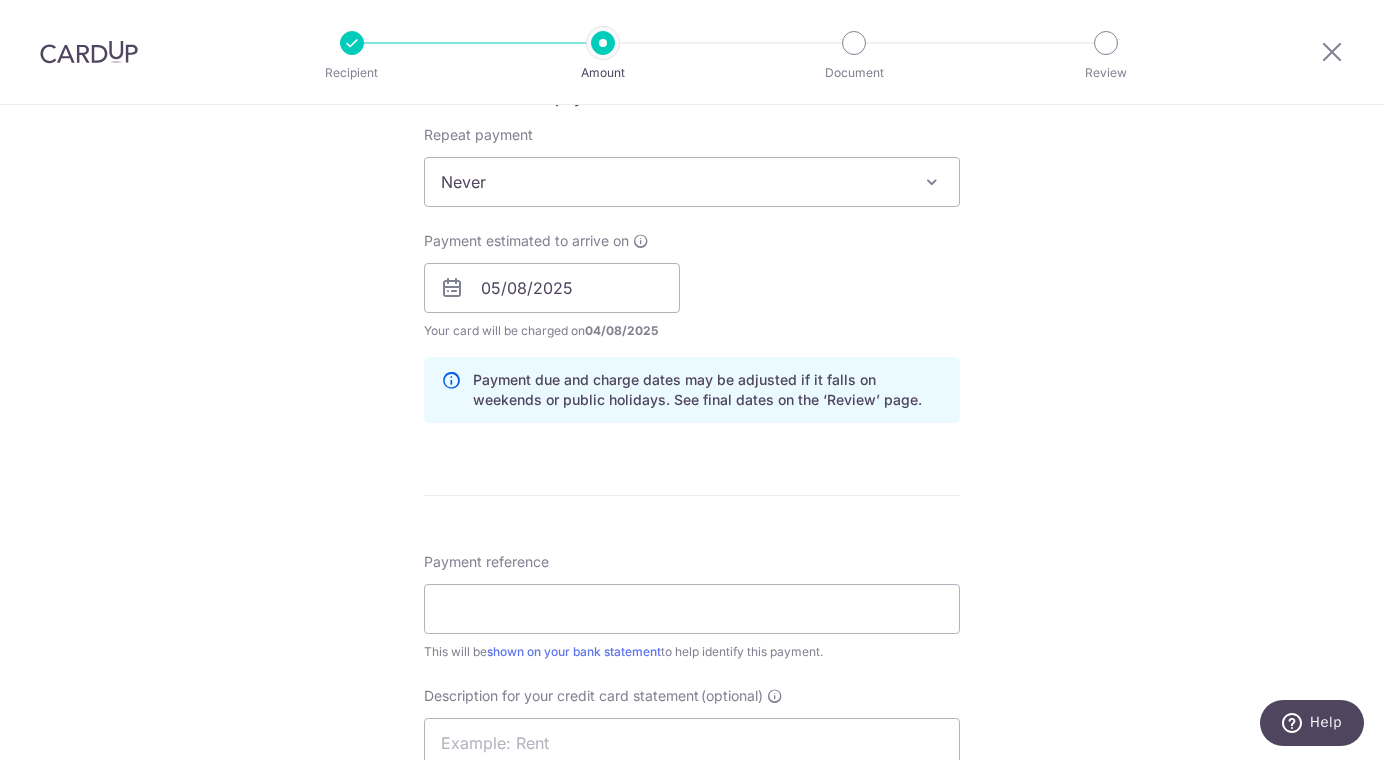scroll, scrollTop: 1014, scrollLeft: 0, axis: vertical 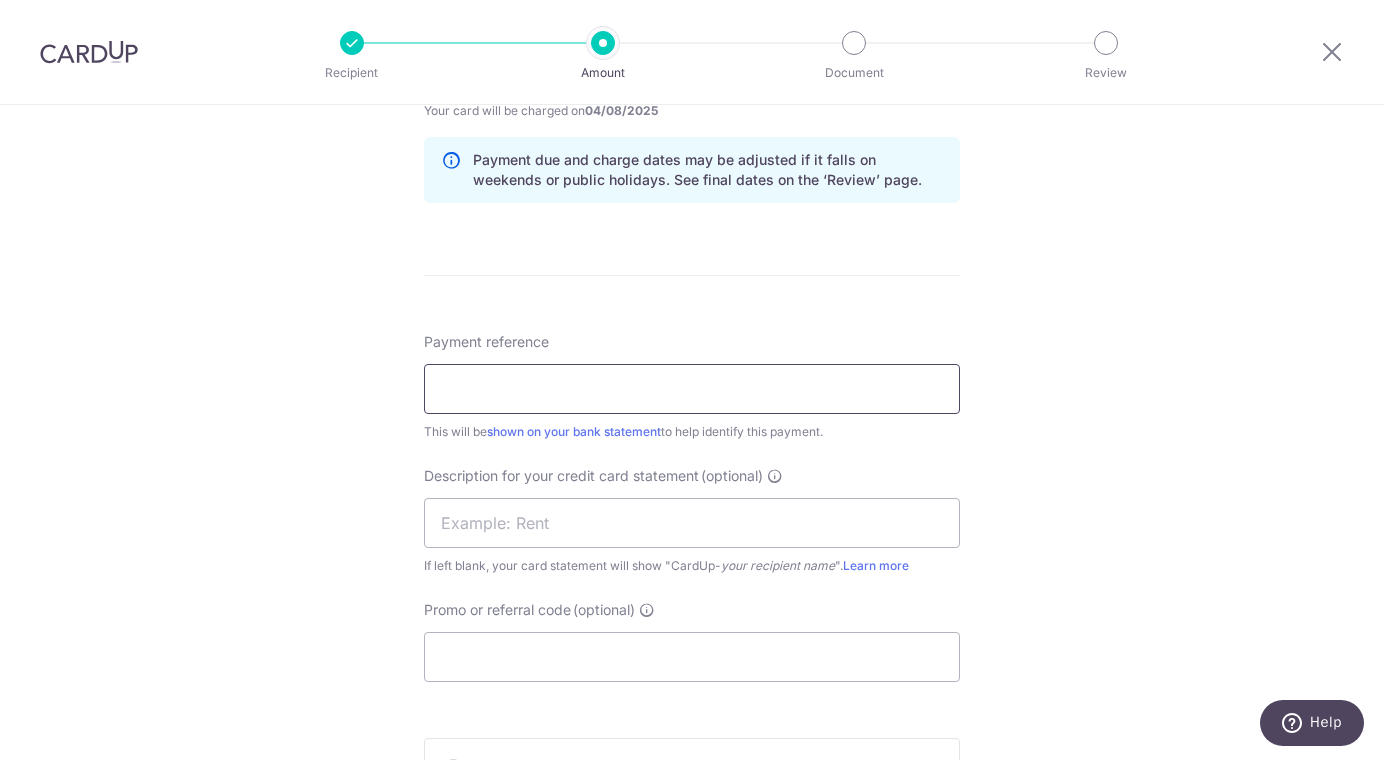 click on "Payment reference" at bounding box center (692, 389) 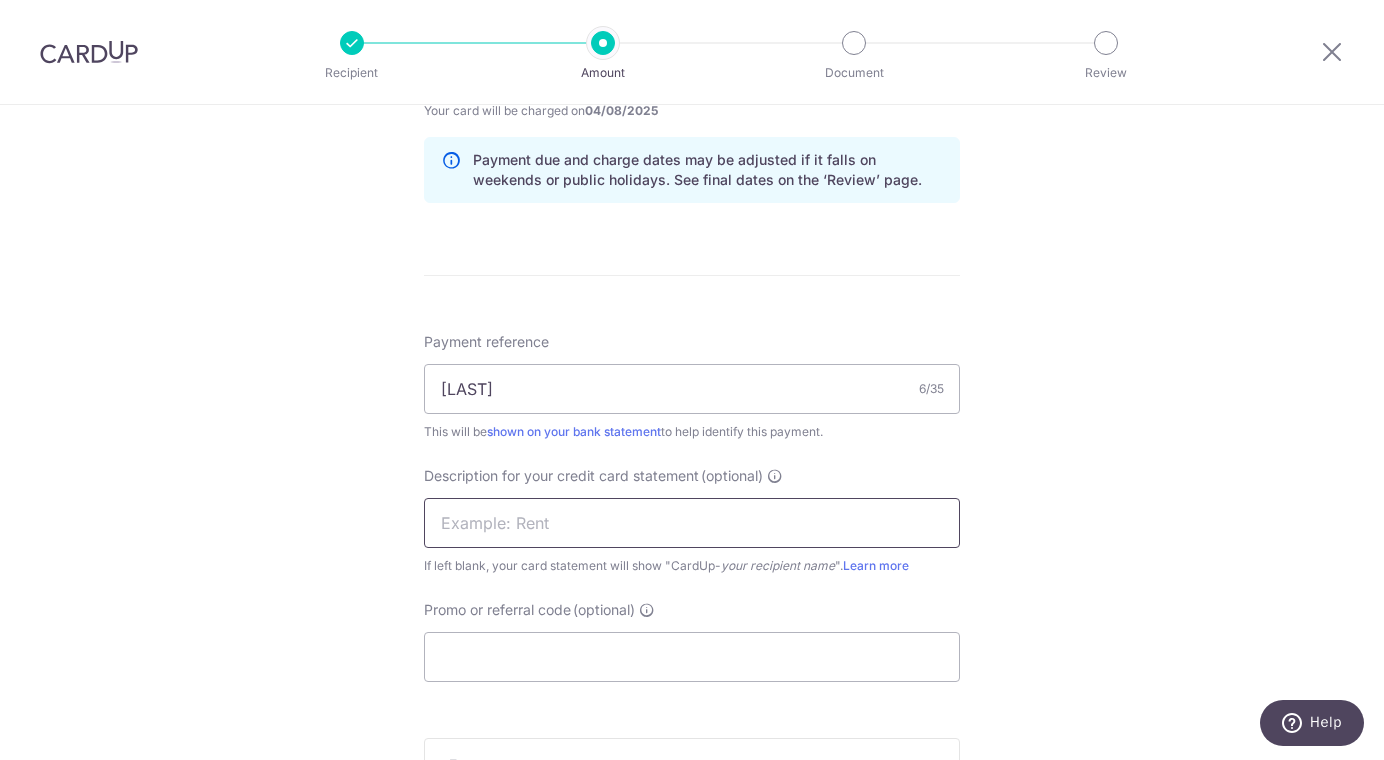 click at bounding box center [692, 523] 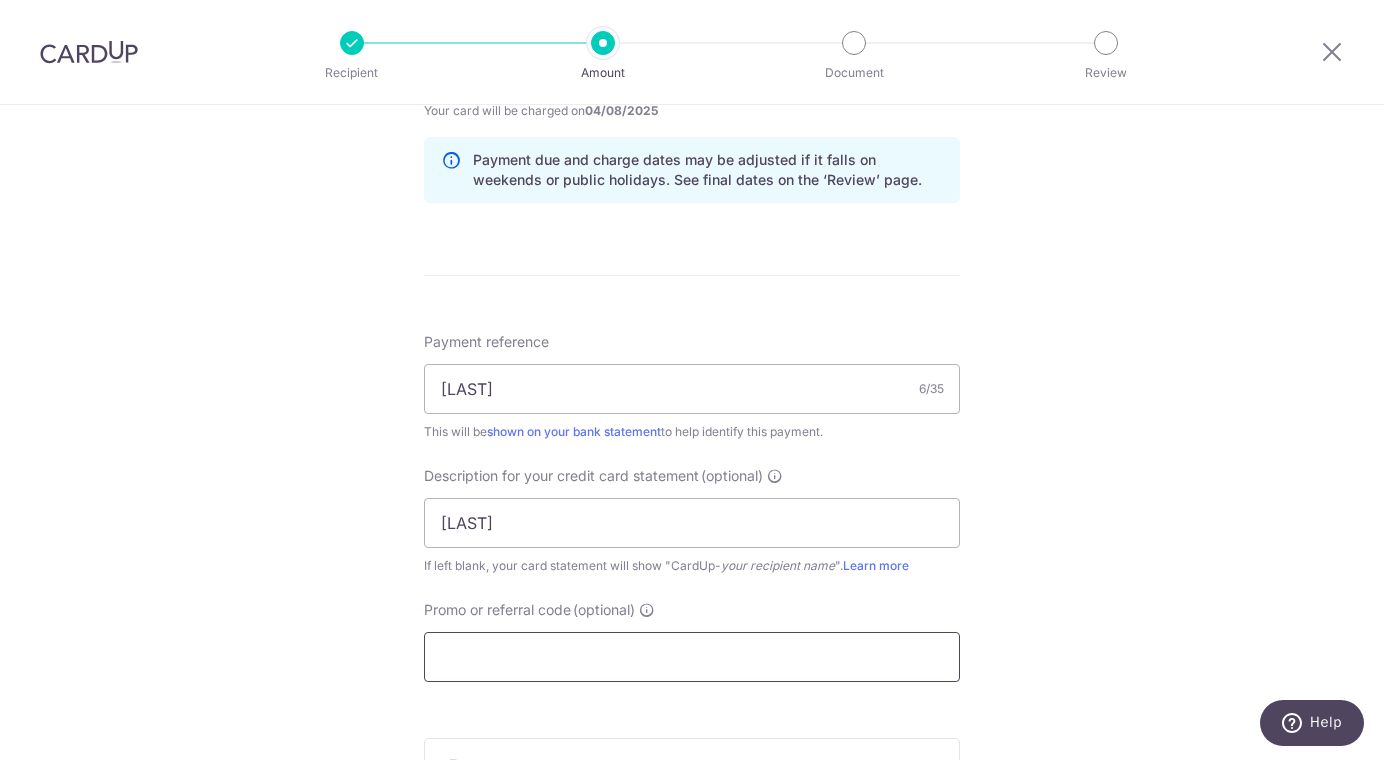 click on "Promo or referral code
(optional)" at bounding box center [692, 657] 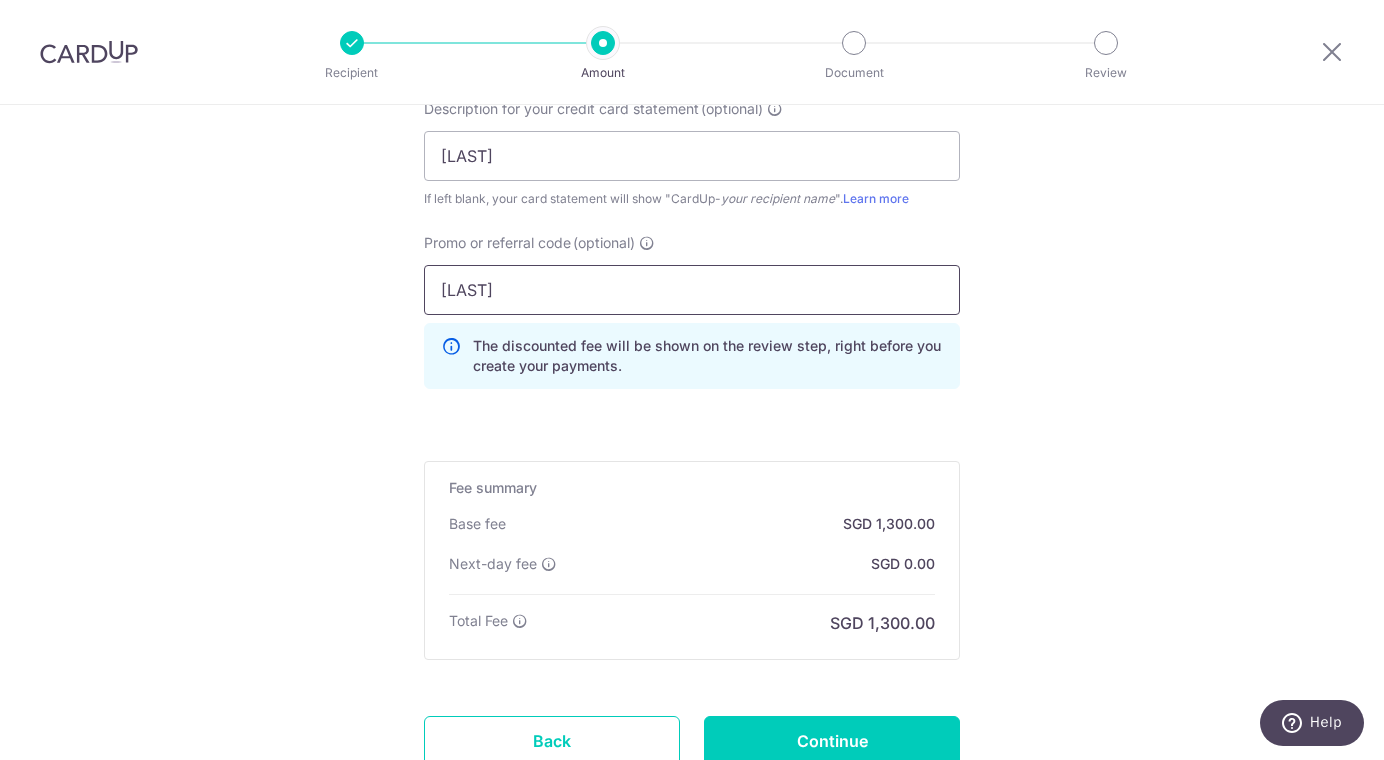 scroll, scrollTop: 1537, scrollLeft: 0, axis: vertical 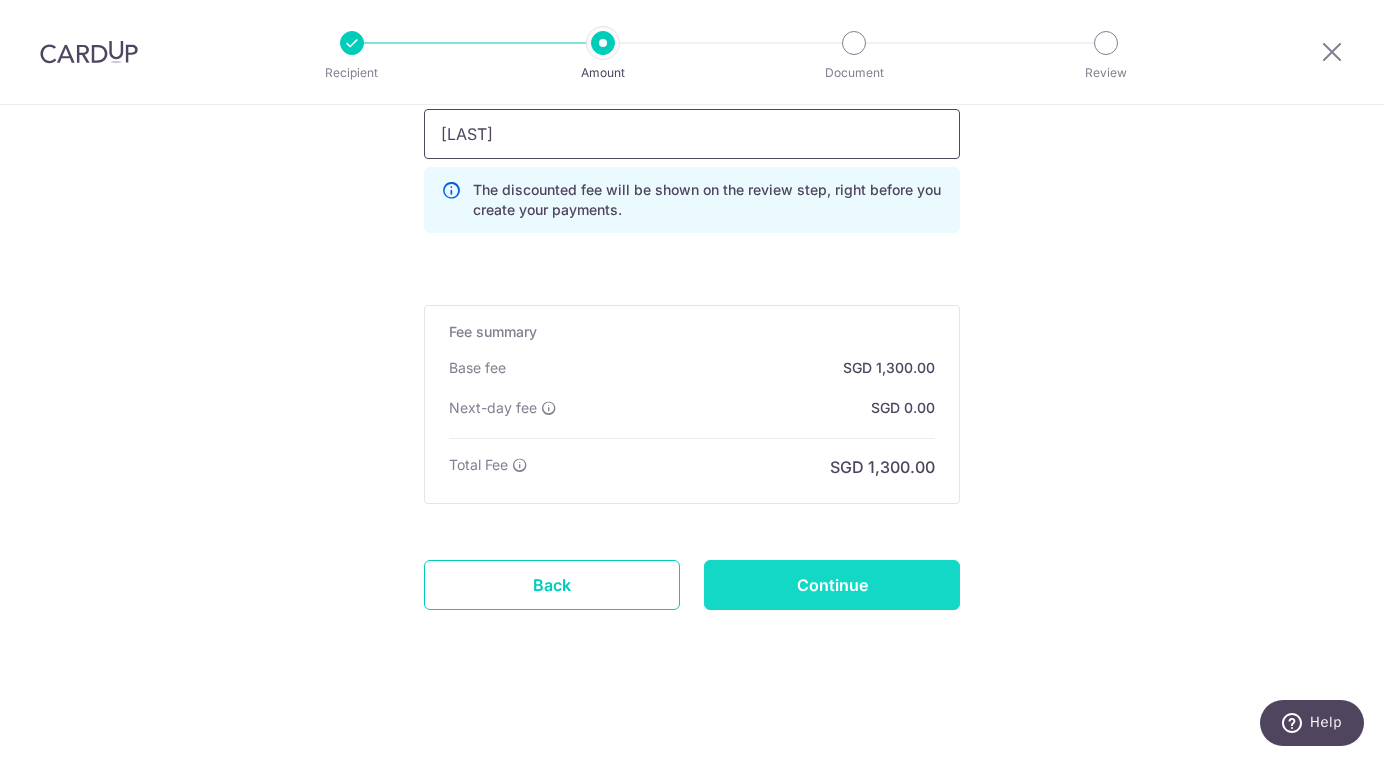 type on "lesk16" 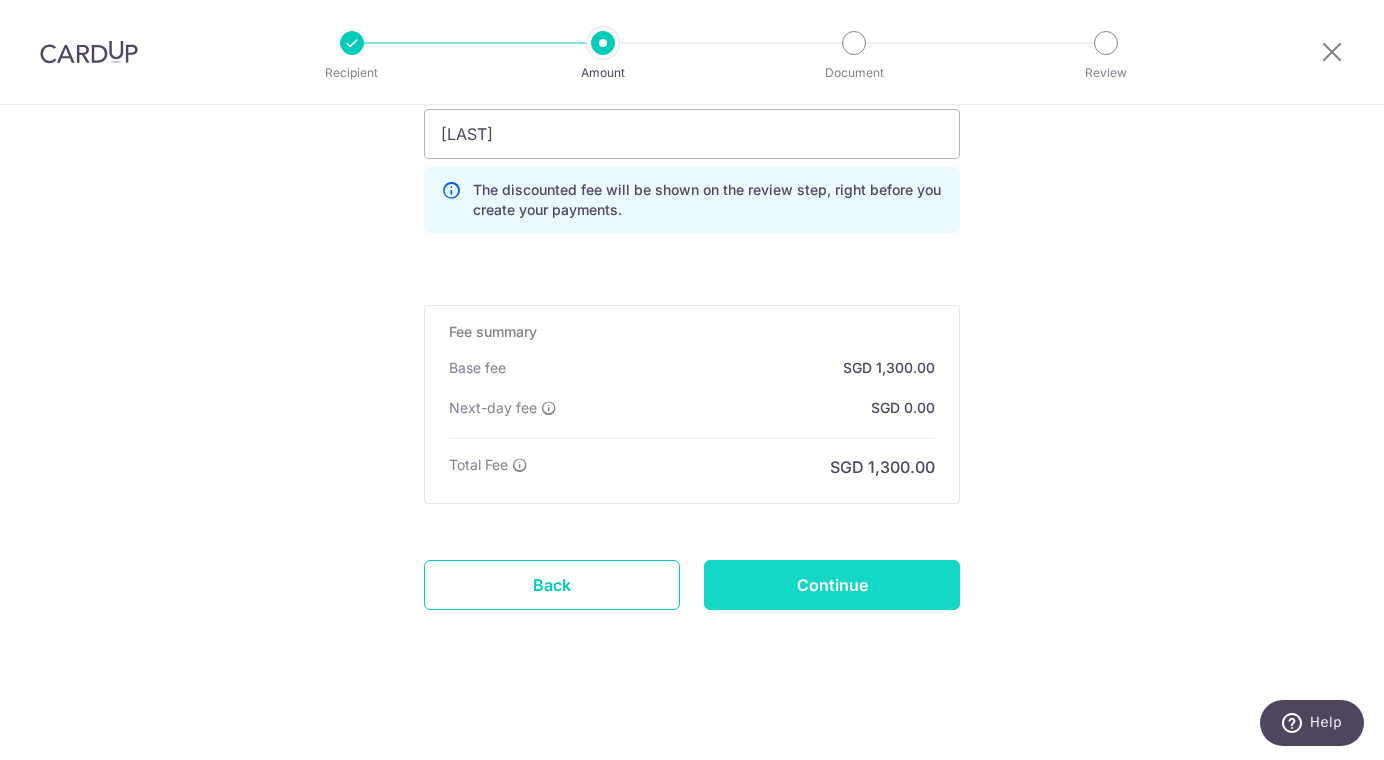 click on "Continue" at bounding box center (832, 585) 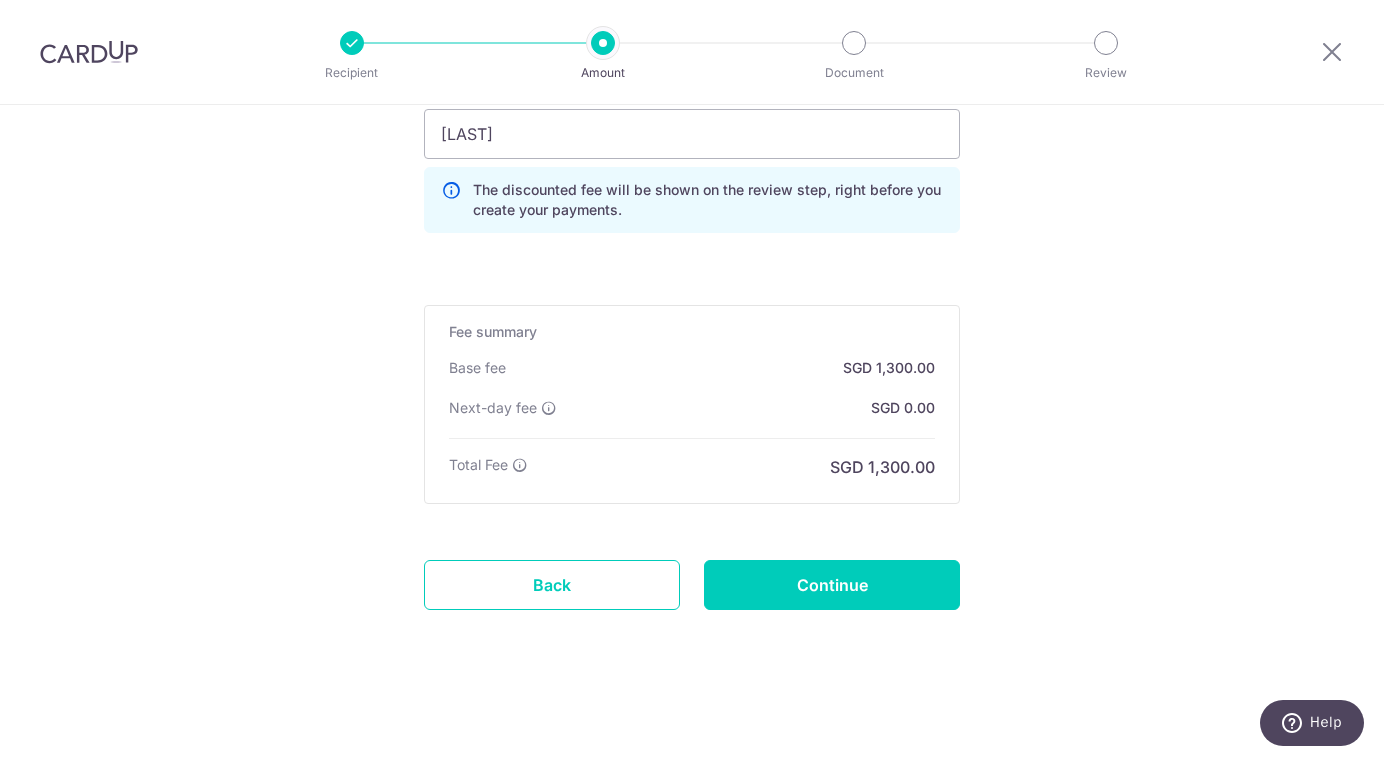 type on "Create Schedule" 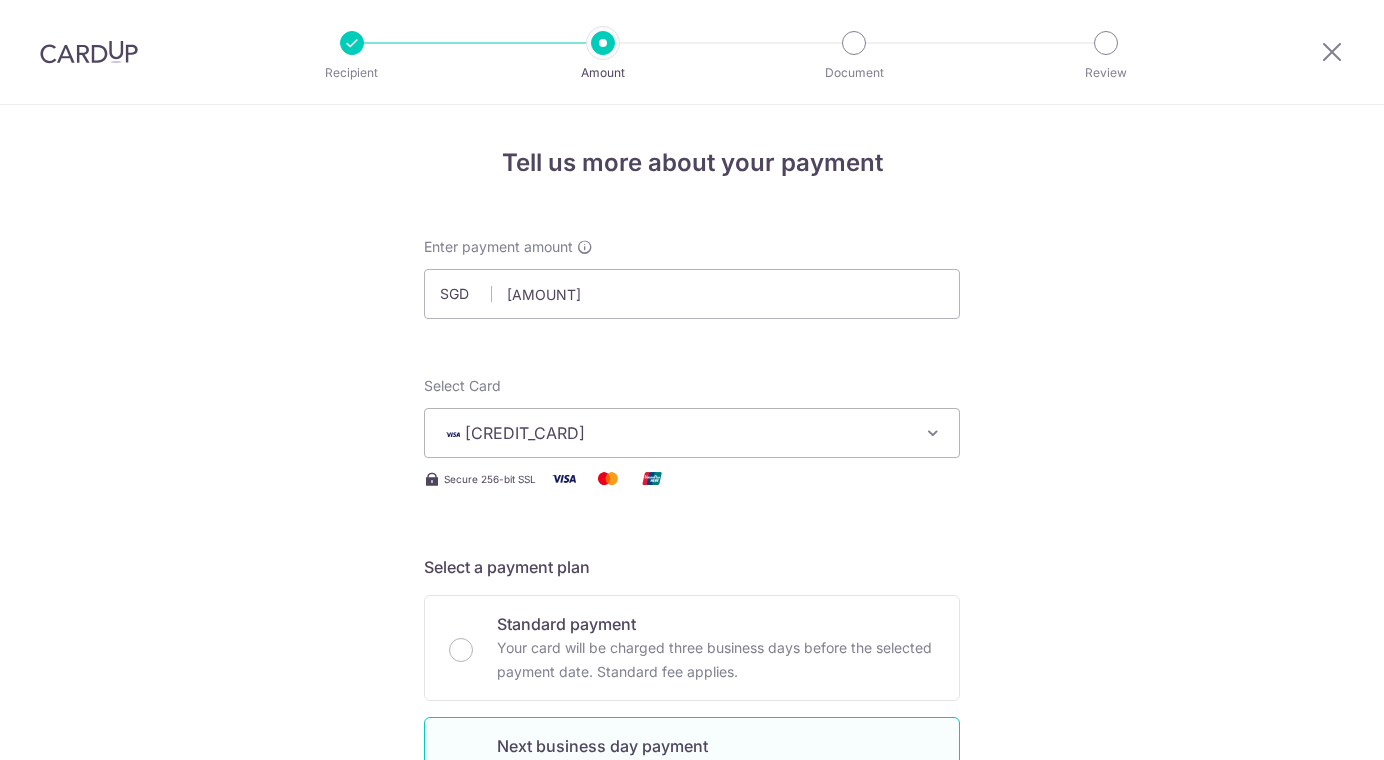 scroll, scrollTop: 0, scrollLeft: 0, axis: both 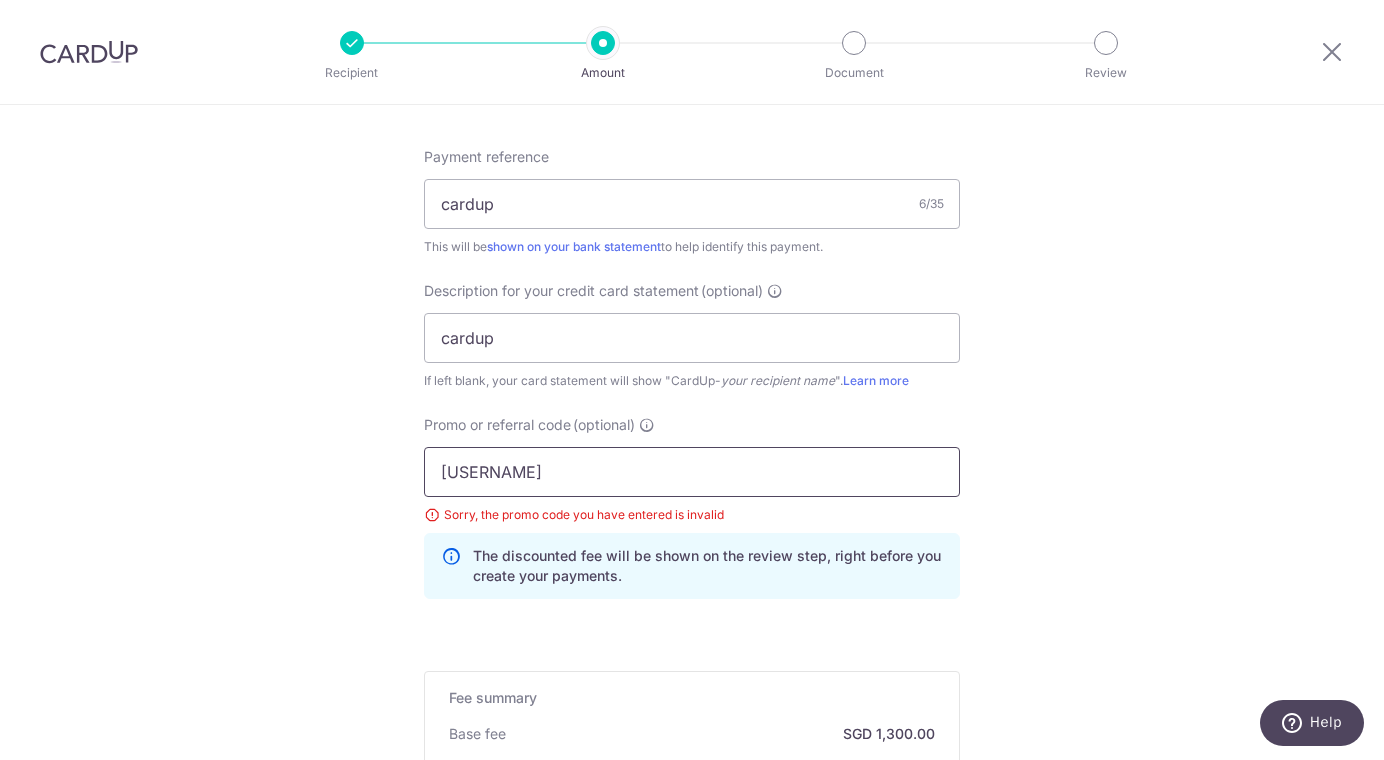 click on "lesk16" at bounding box center [692, 472] 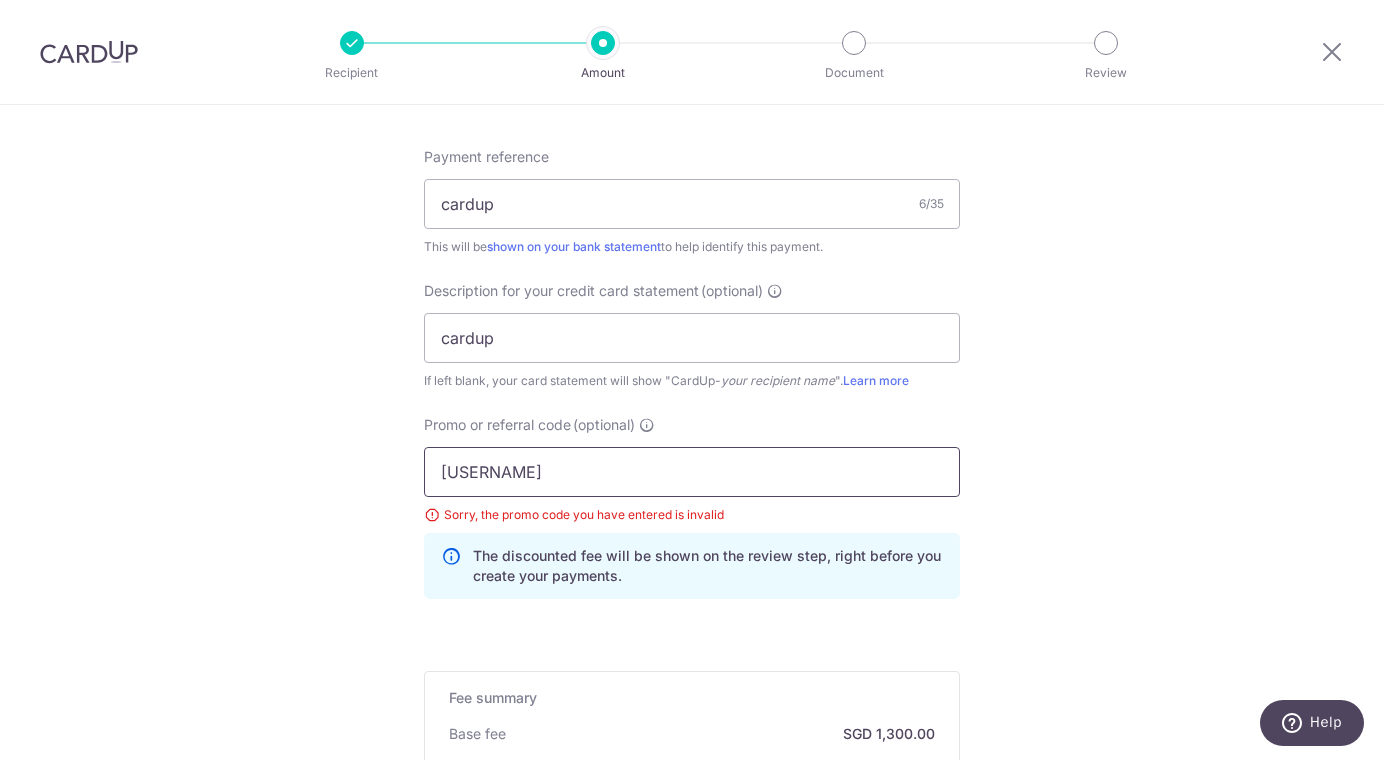 type on "lesliek16" 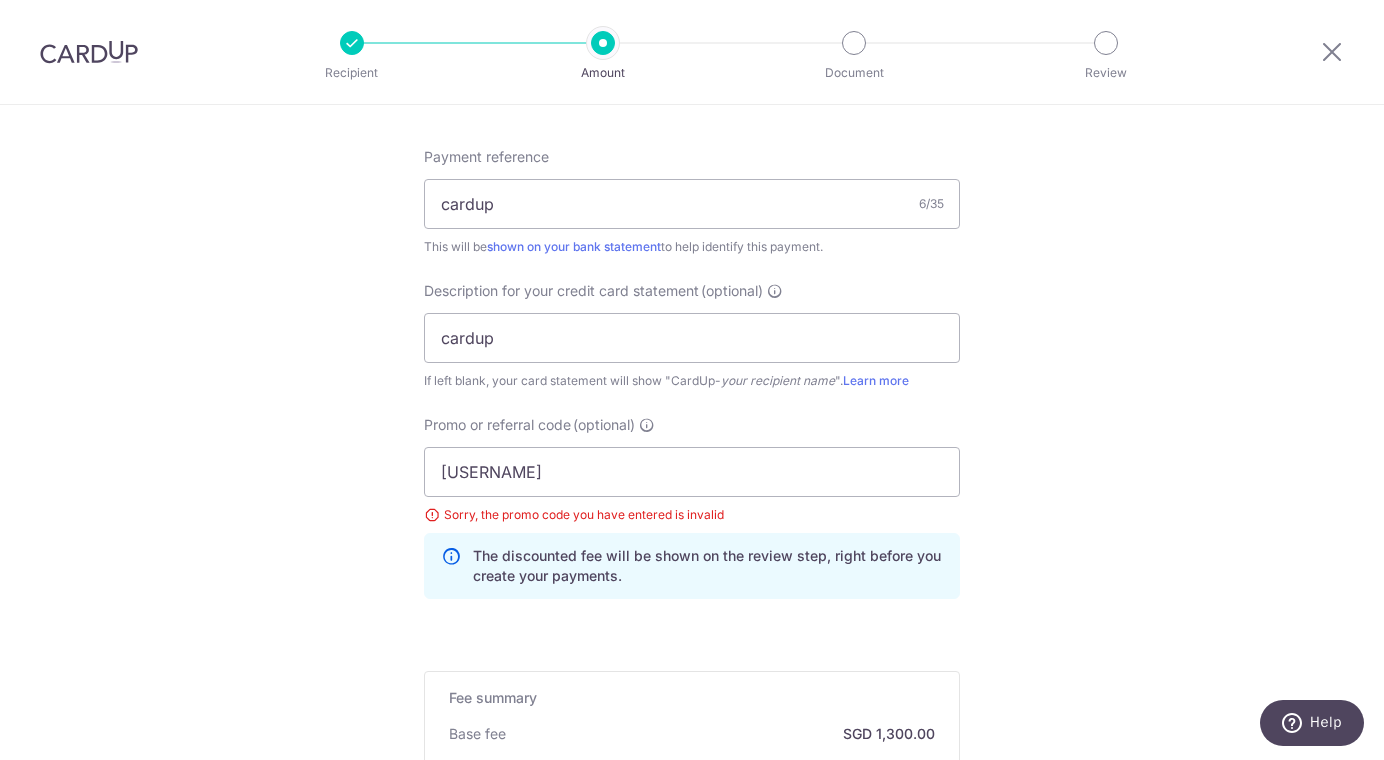 click on "Tell us more about your payment
Enter payment amount
SGD
50,000.00
50000.00
Select Card
**** 8965
Add credit card
Your Cards
**** 8965
**** 3974
**** 9023
**** 4496
**** 0812
Secure 256-bit SSL
Text
New card details" at bounding box center (692, 16) 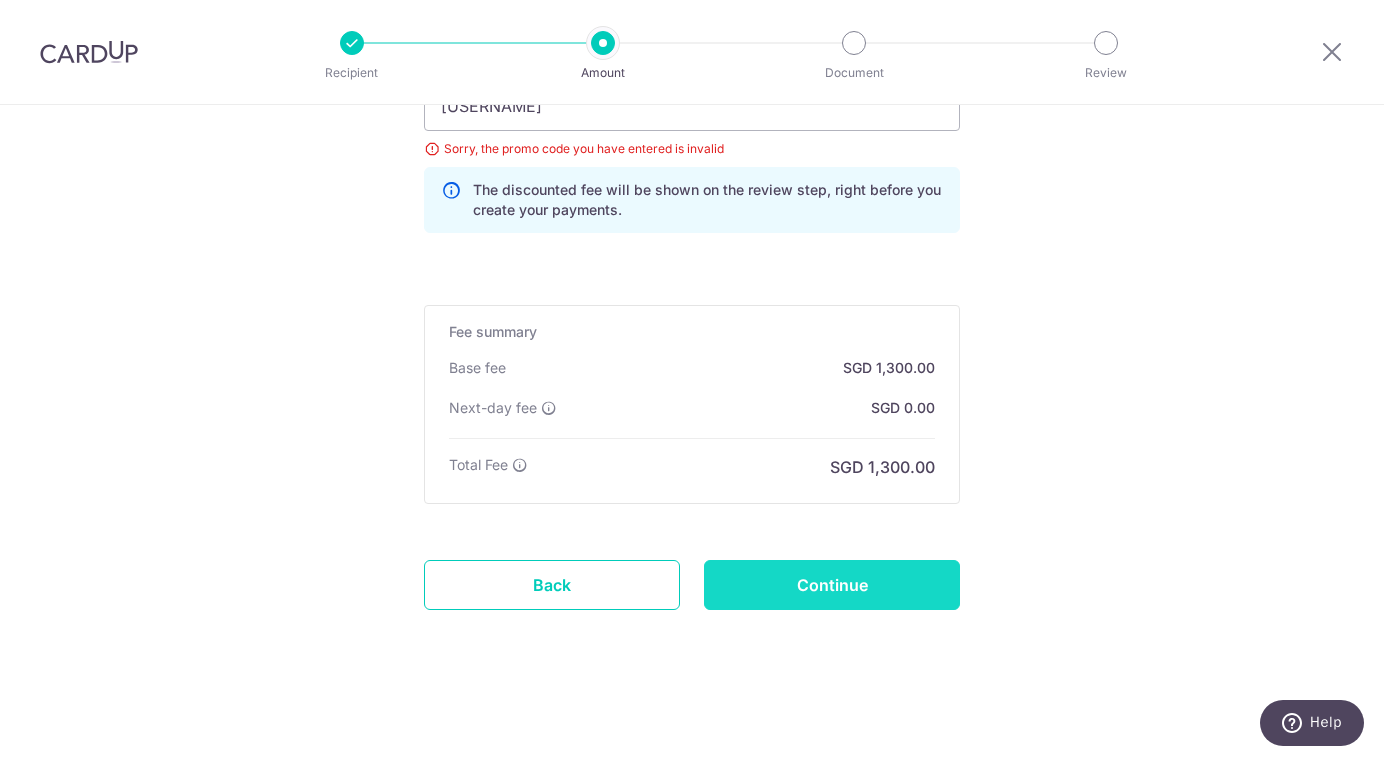 click on "Continue" at bounding box center [832, 585] 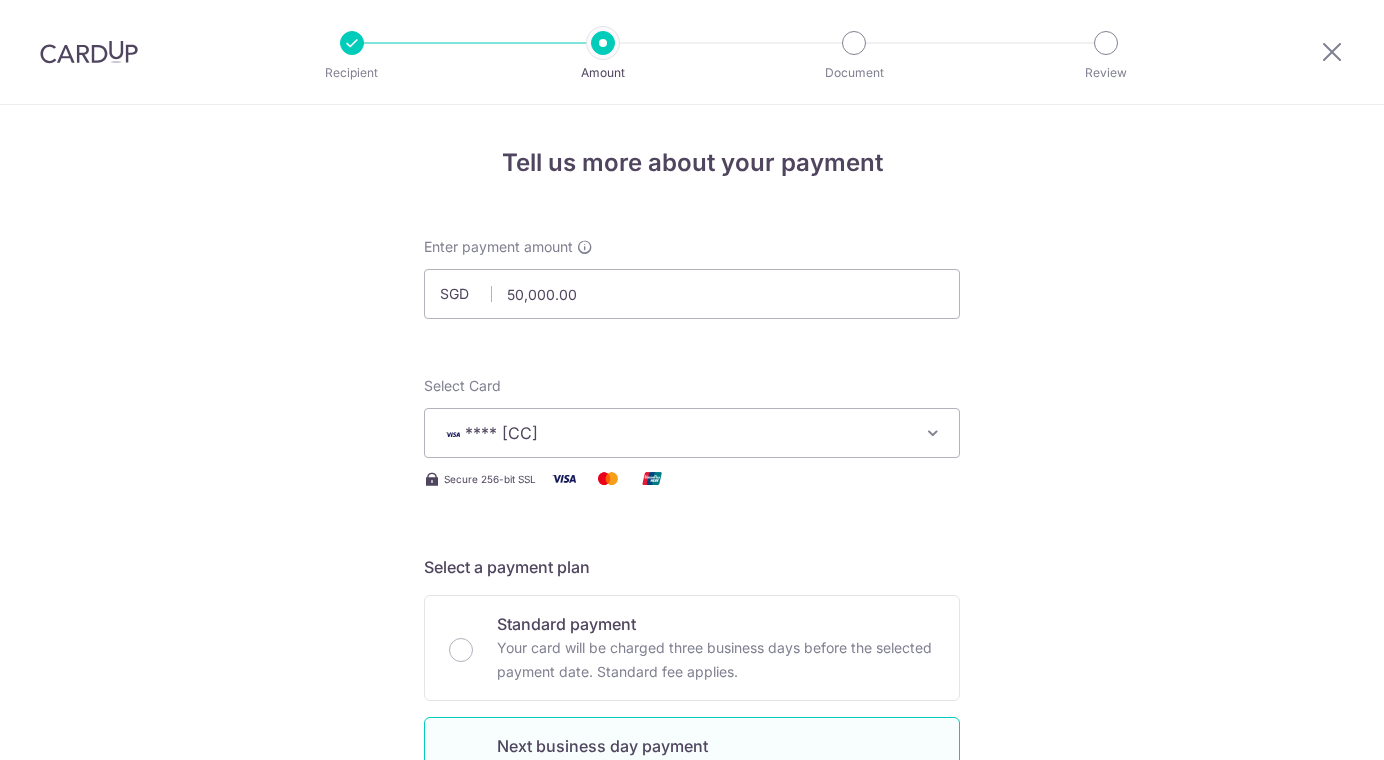 scroll, scrollTop: 0, scrollLeft: 0, axis: both 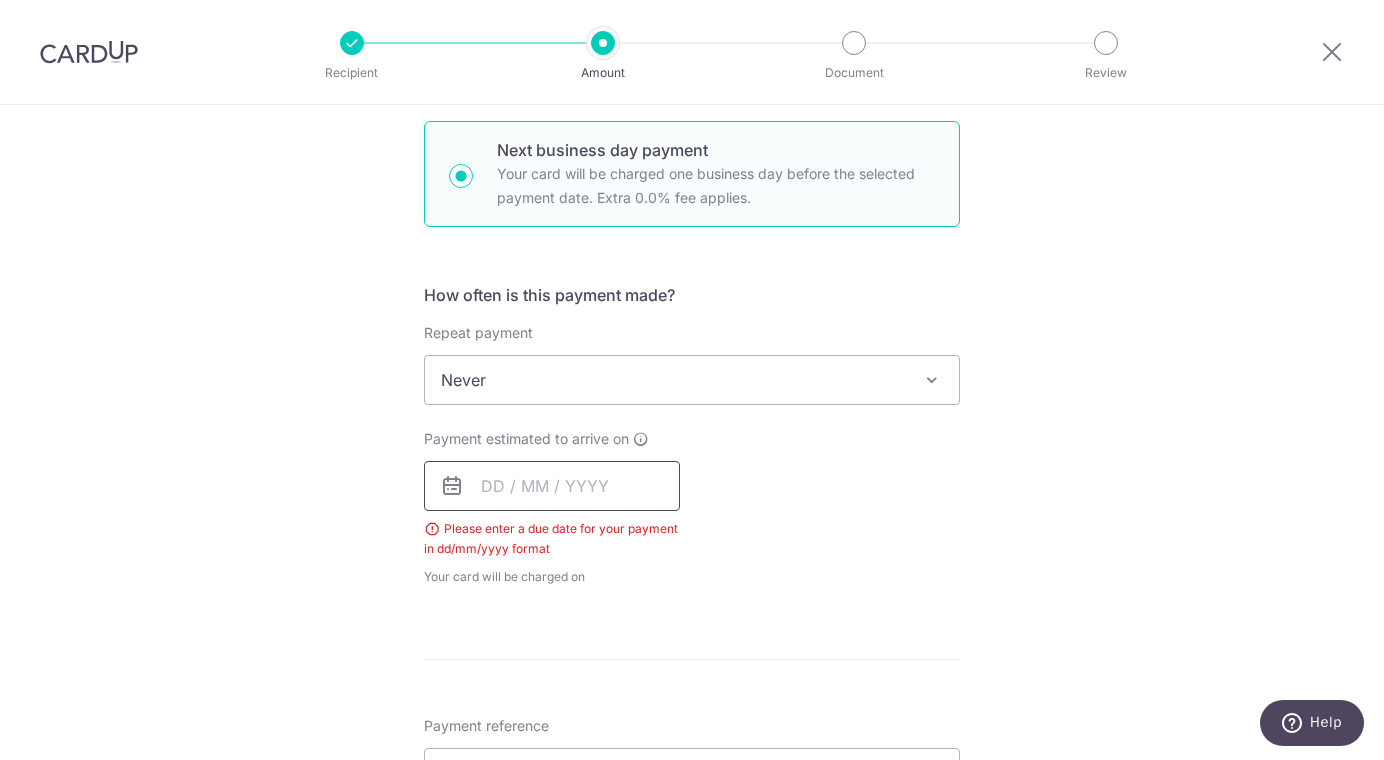 click at bounding box center [552, 486] 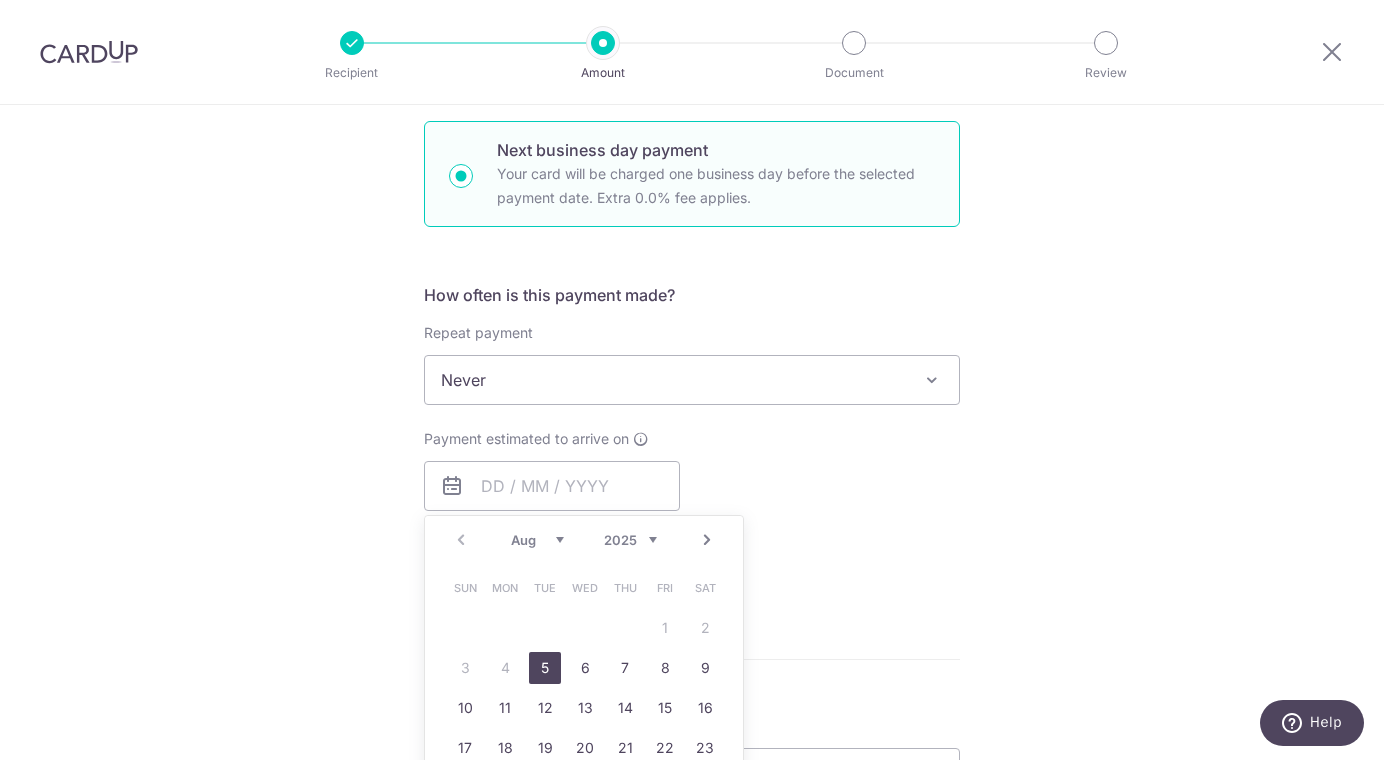 click on "5" at bounding box center (545, 668) 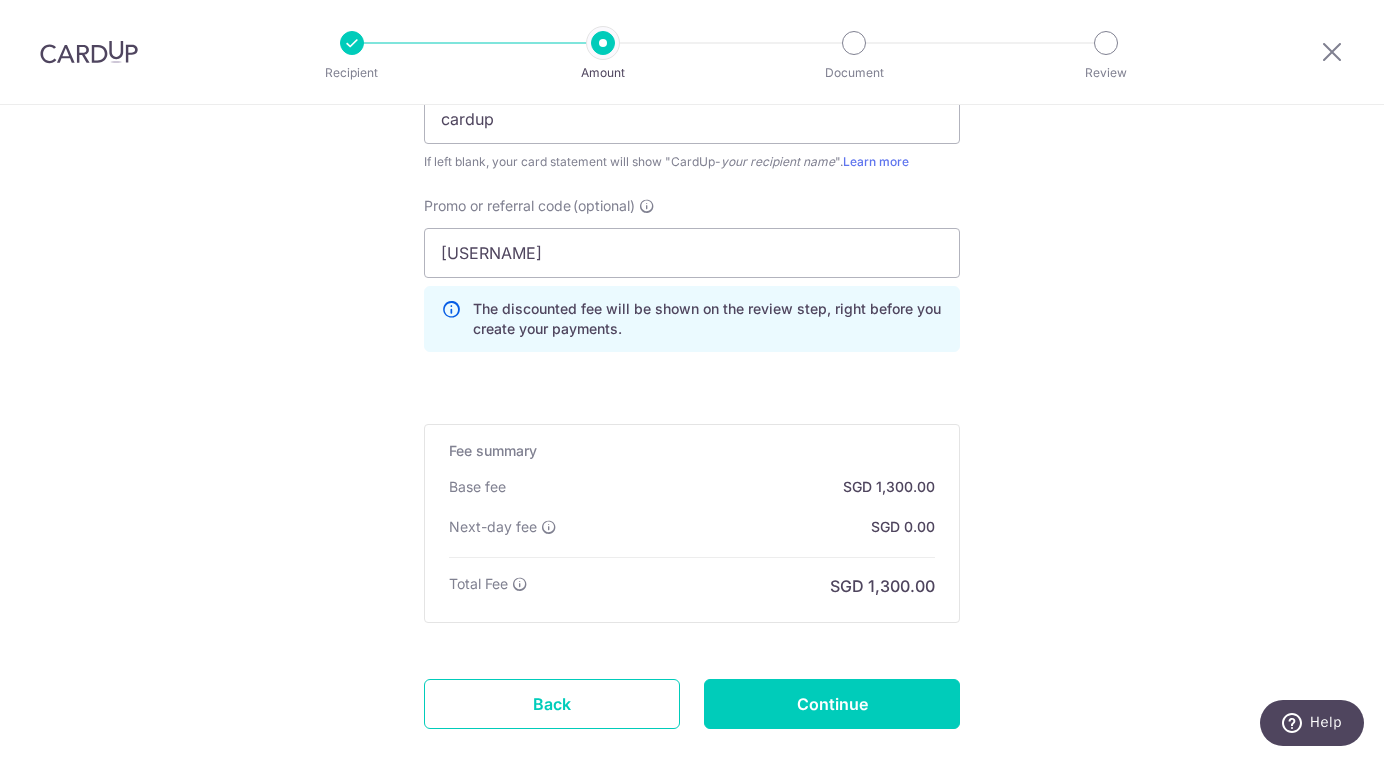 scroll, scrollTop: 1537, scrollLeft: 0, axis: vertical 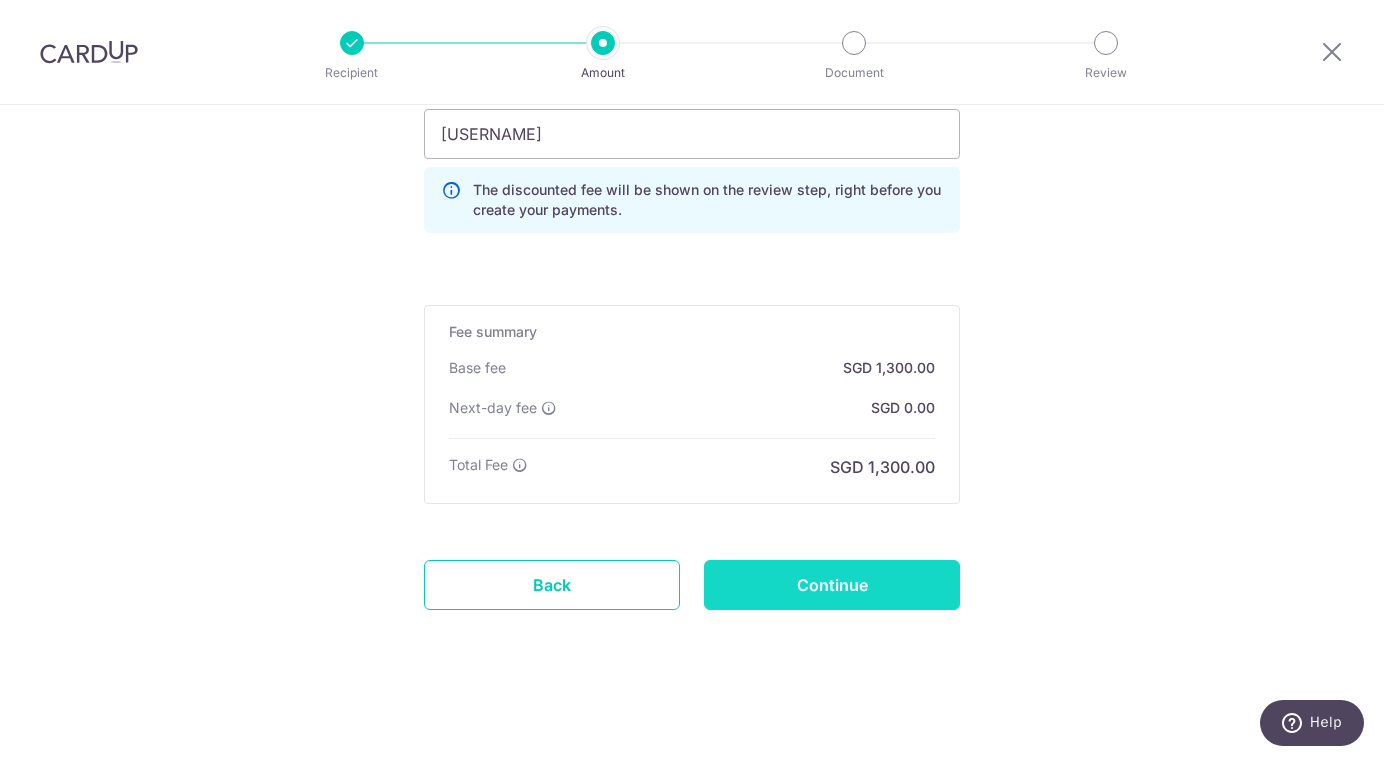 click on "Continue" at bounding box center (832, 585) 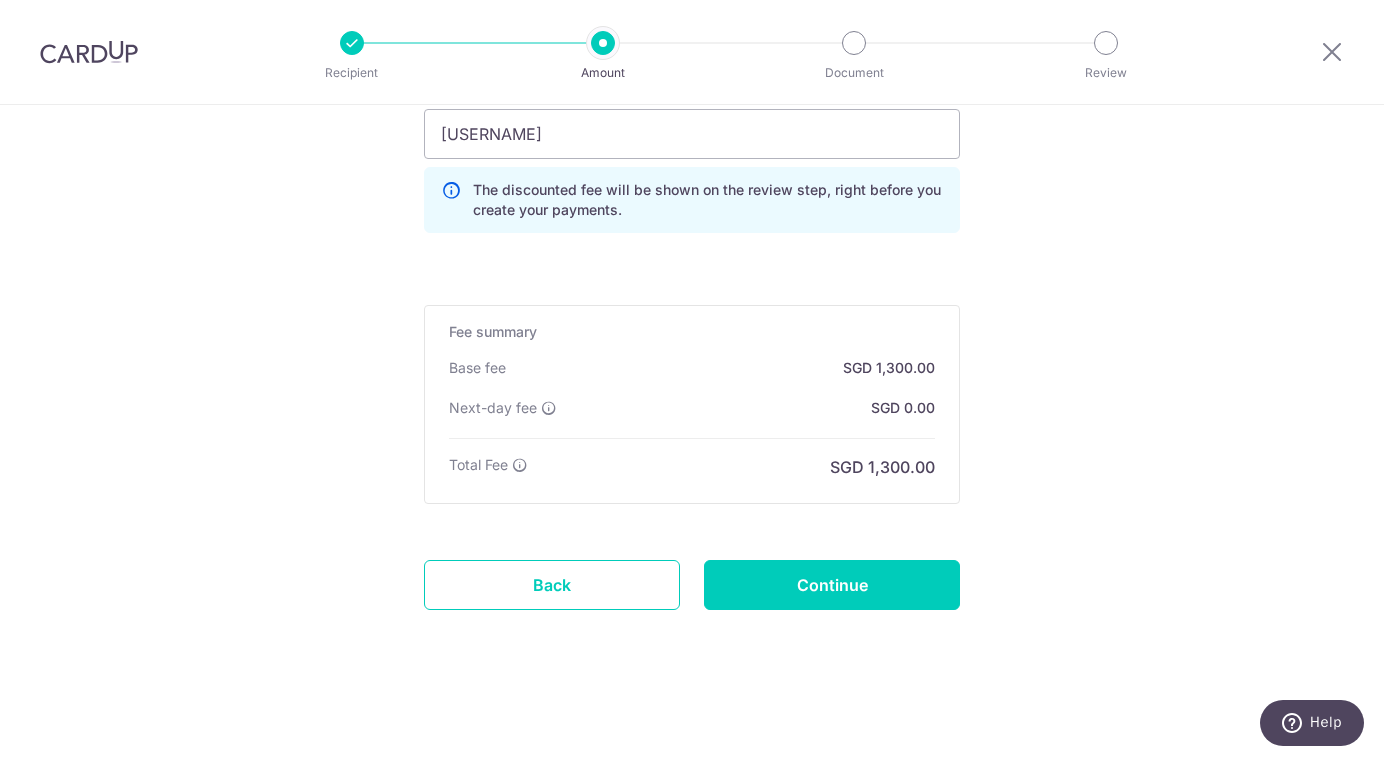 type on "Update Schedule" 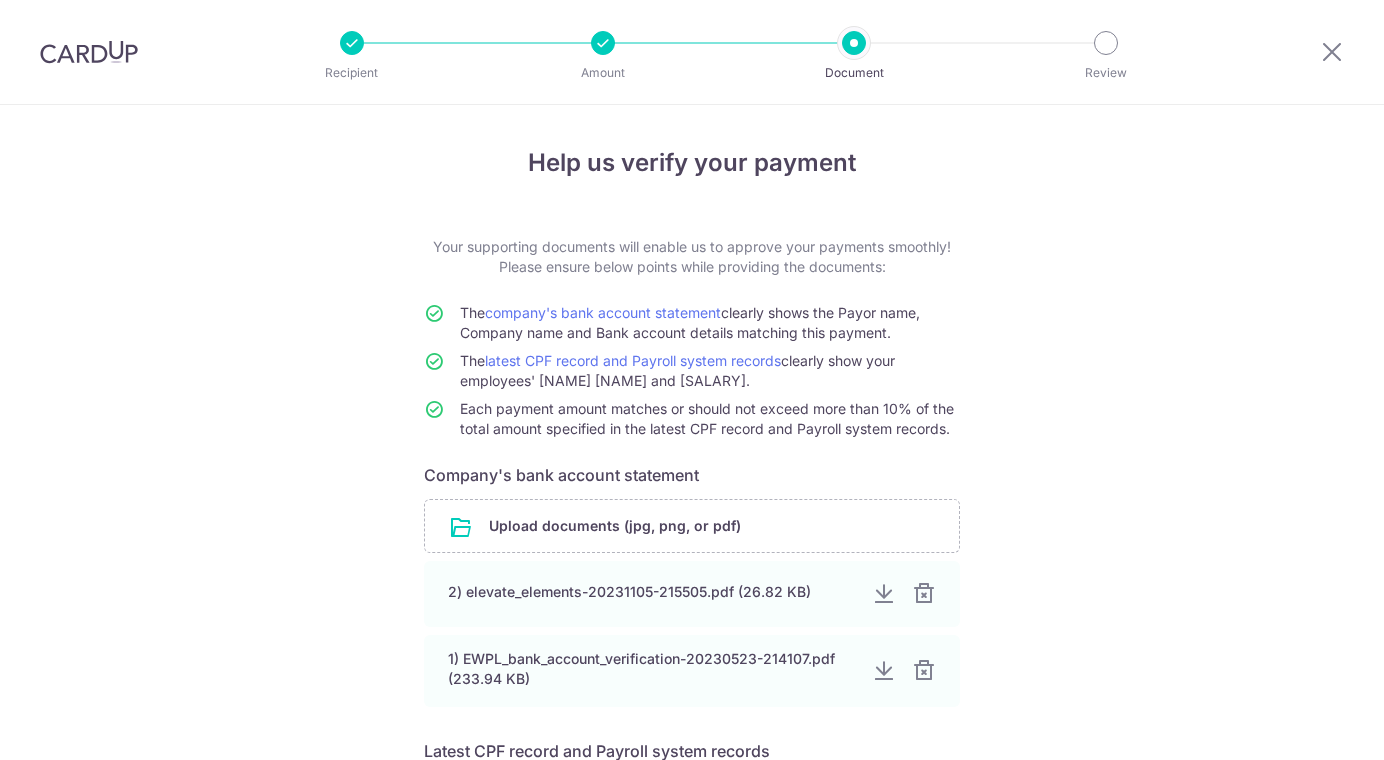 scroll, scrollTop: 0, scrollLeft: 0, axis: both 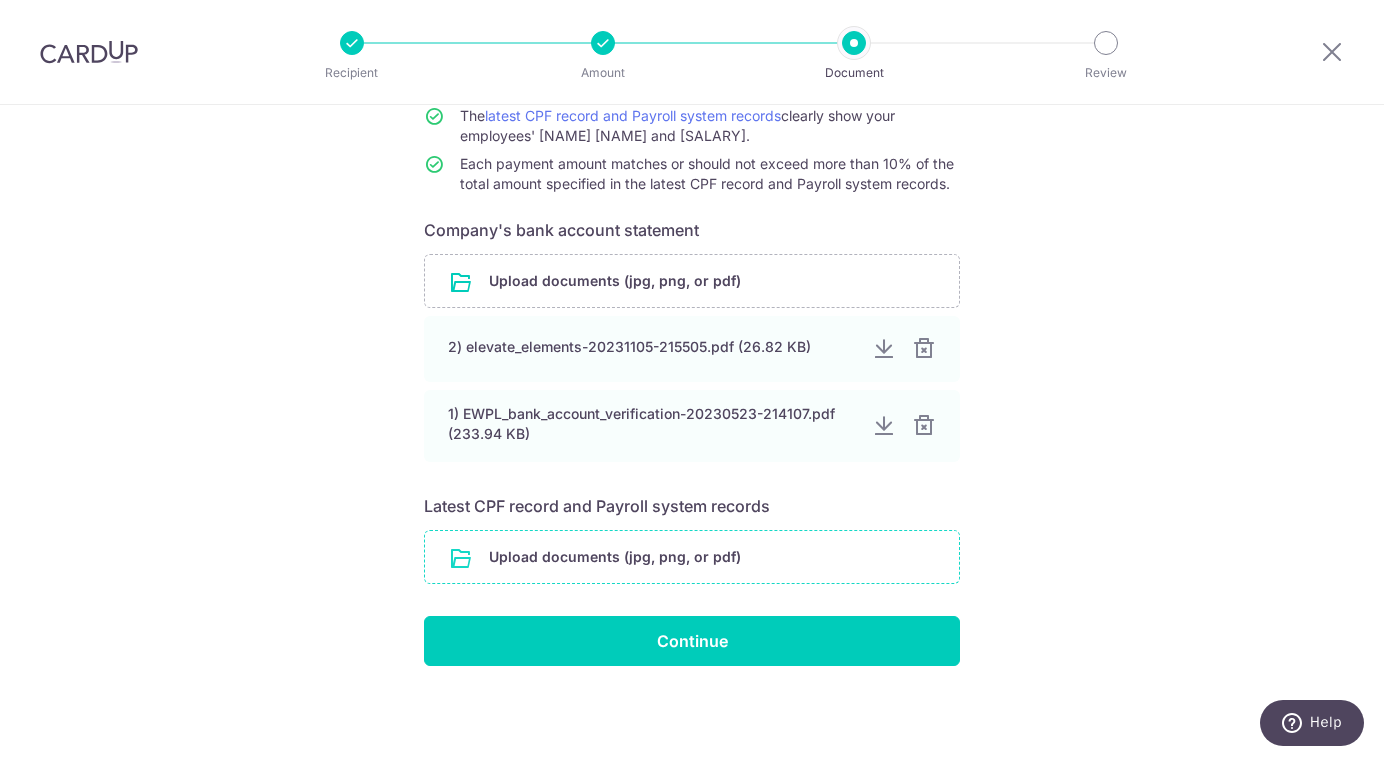 click at bounding box center [692, 557] 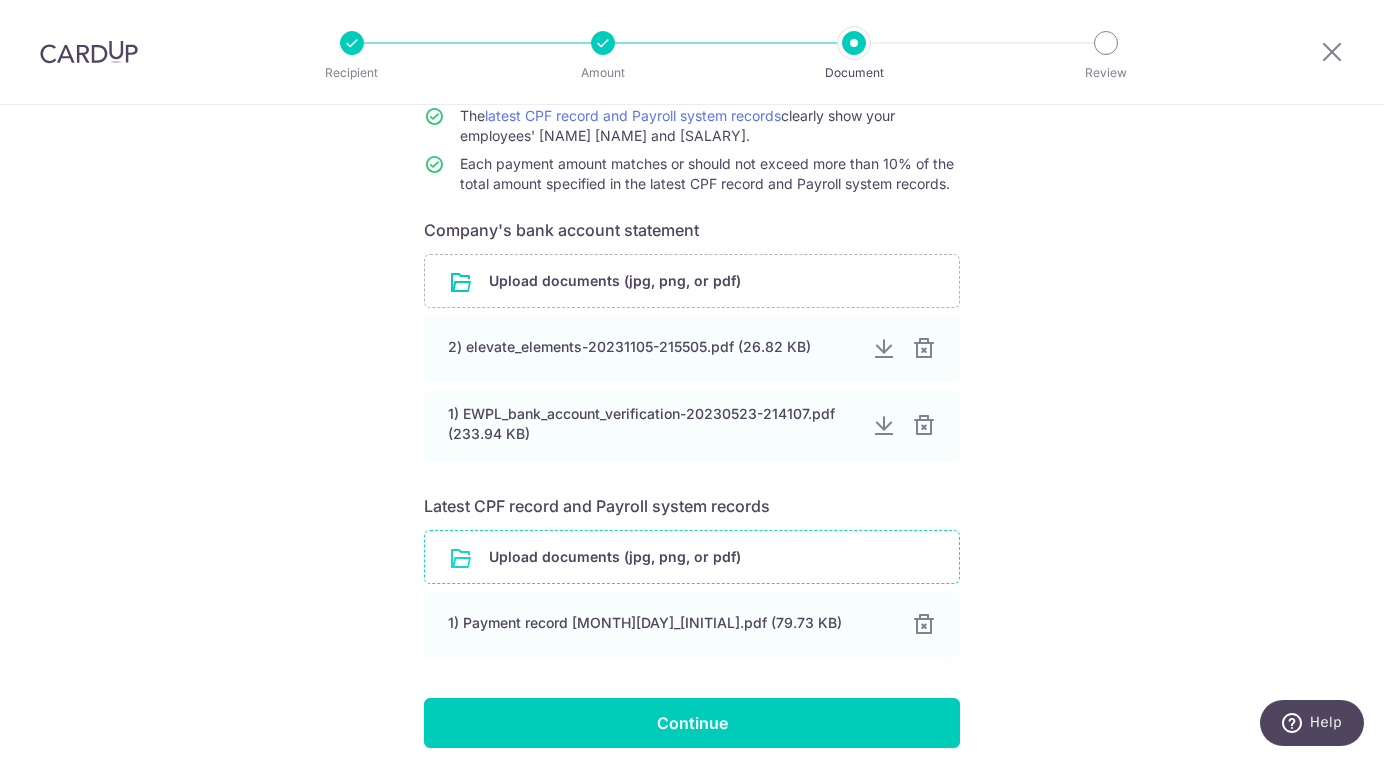 click at bounding box center [692, 557] 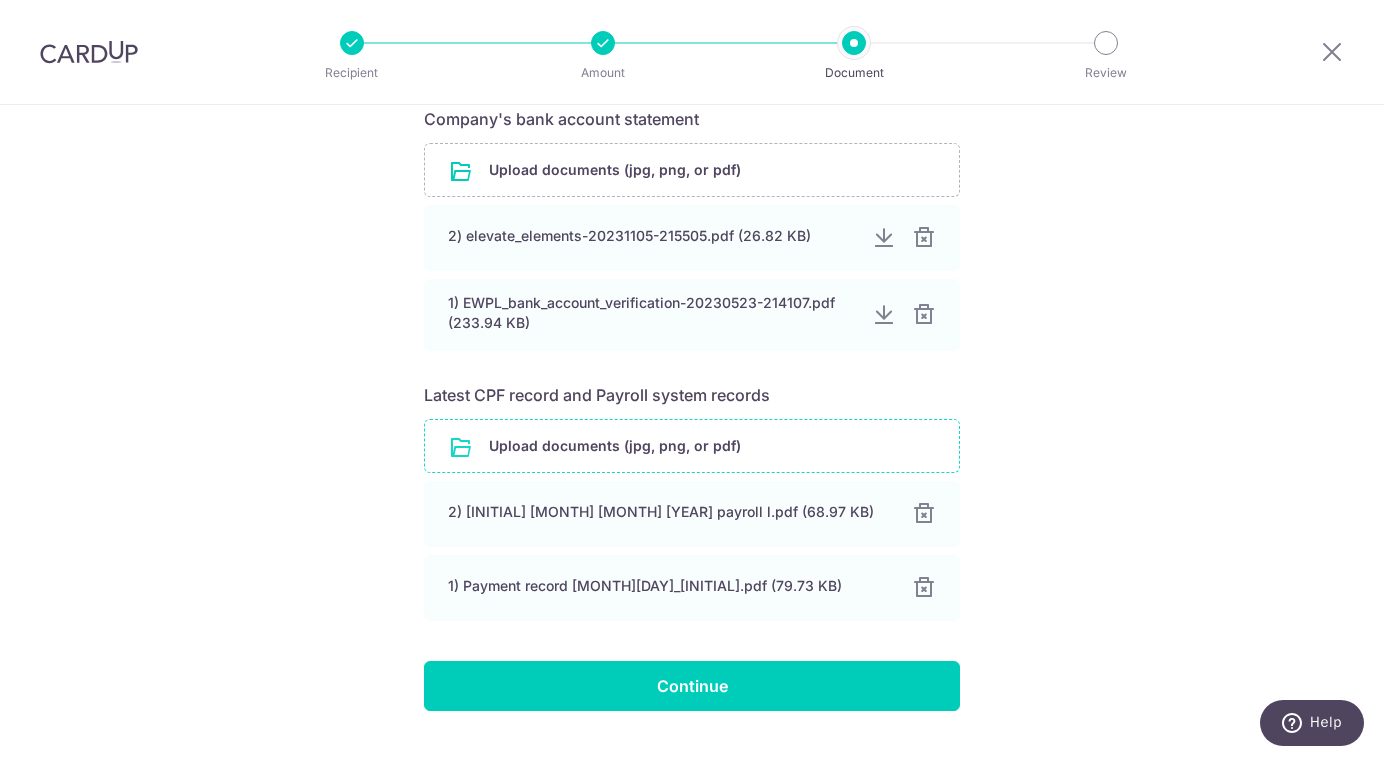 scroll, scrollTop: 401, scrollLeft: 0, axis: vertical 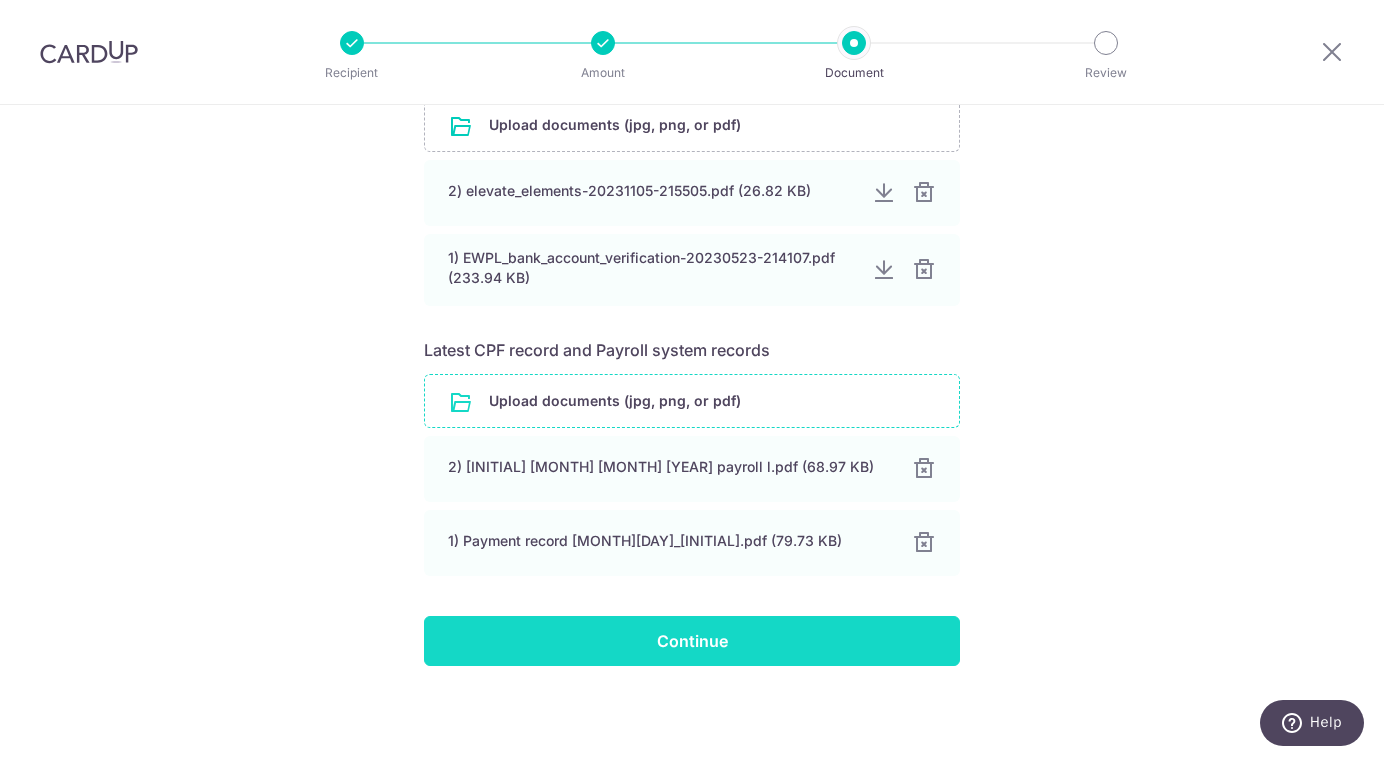 click on "Continue" at bounding box center [692, 641] 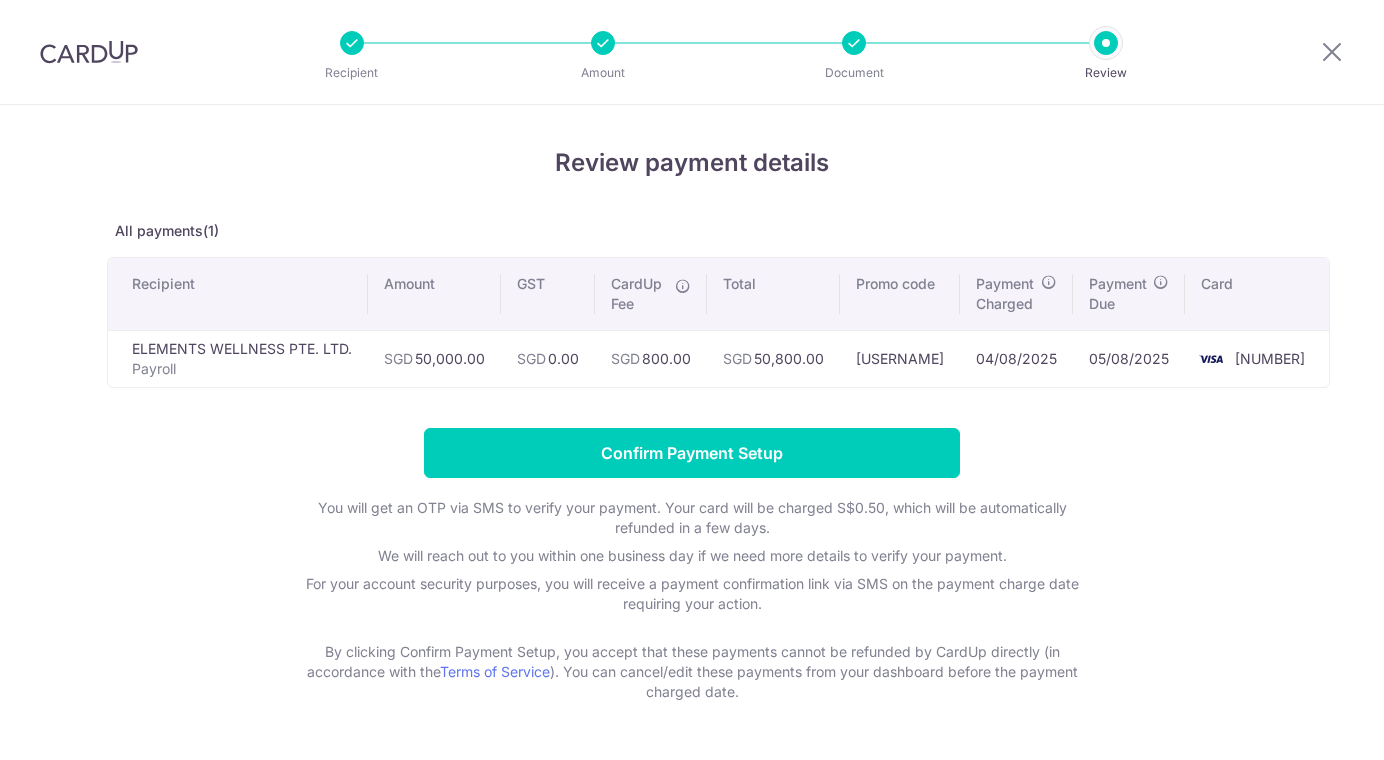 scroll, scrollTop: 0, scrollLeft: 0, axis: both 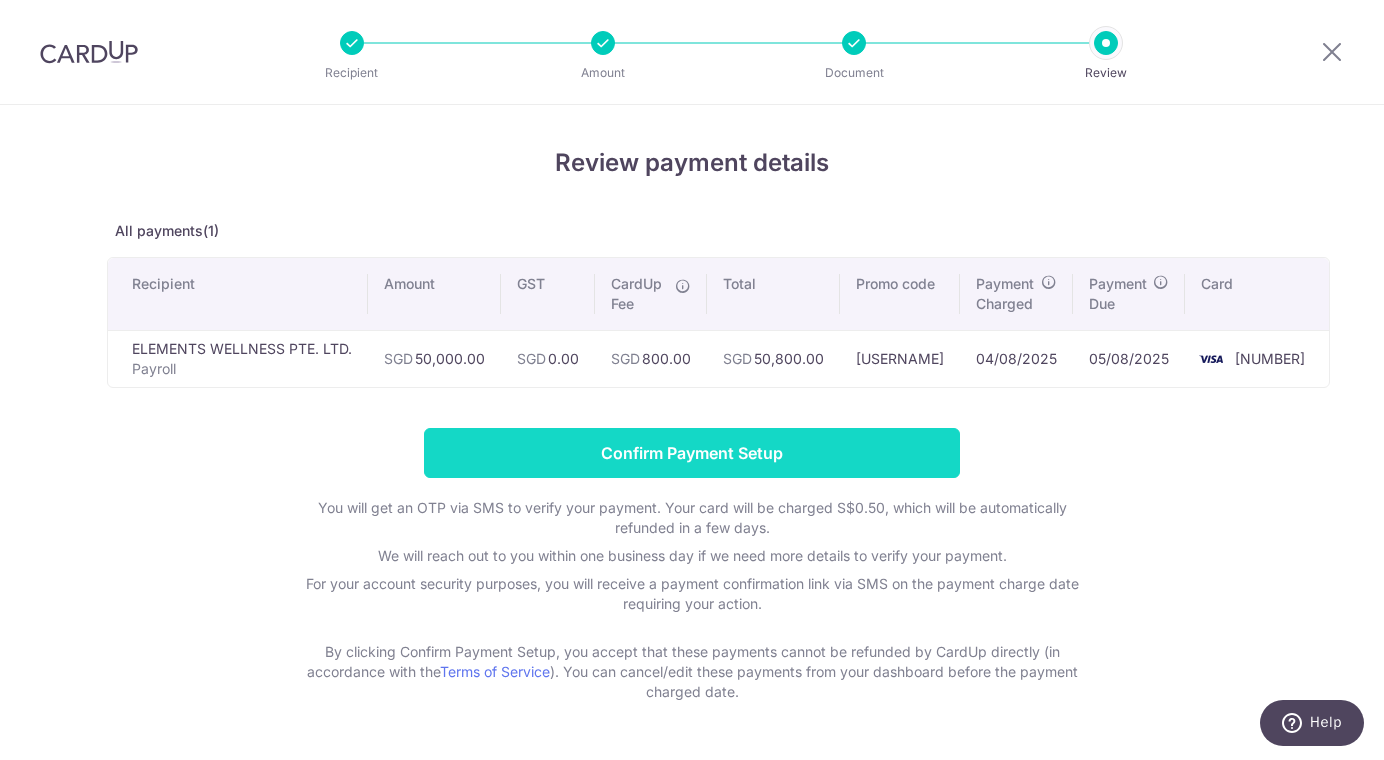 click on "Confirm Payment Setup" at bounding box center (692, 453) 